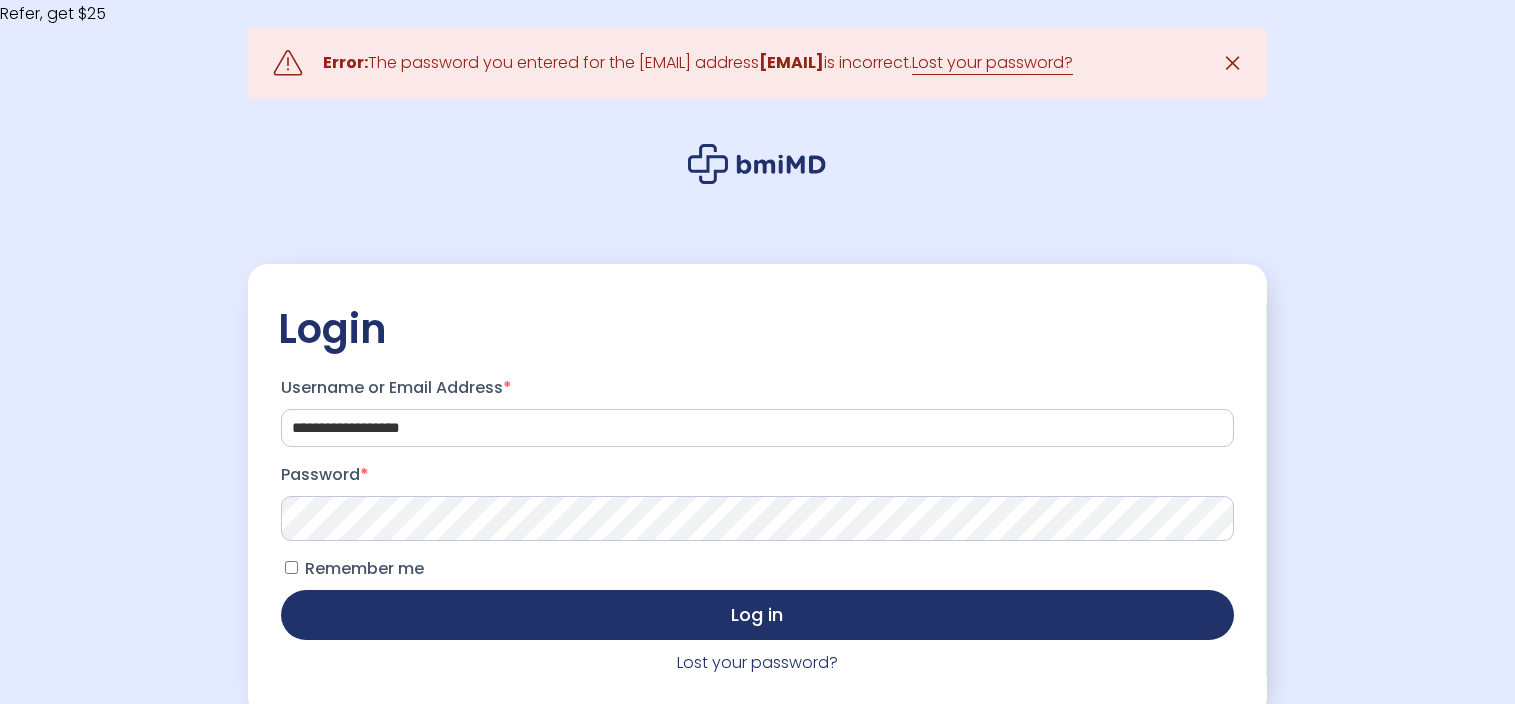 scroll, scrollTop: 0, scrollLeft: 0, axis: both 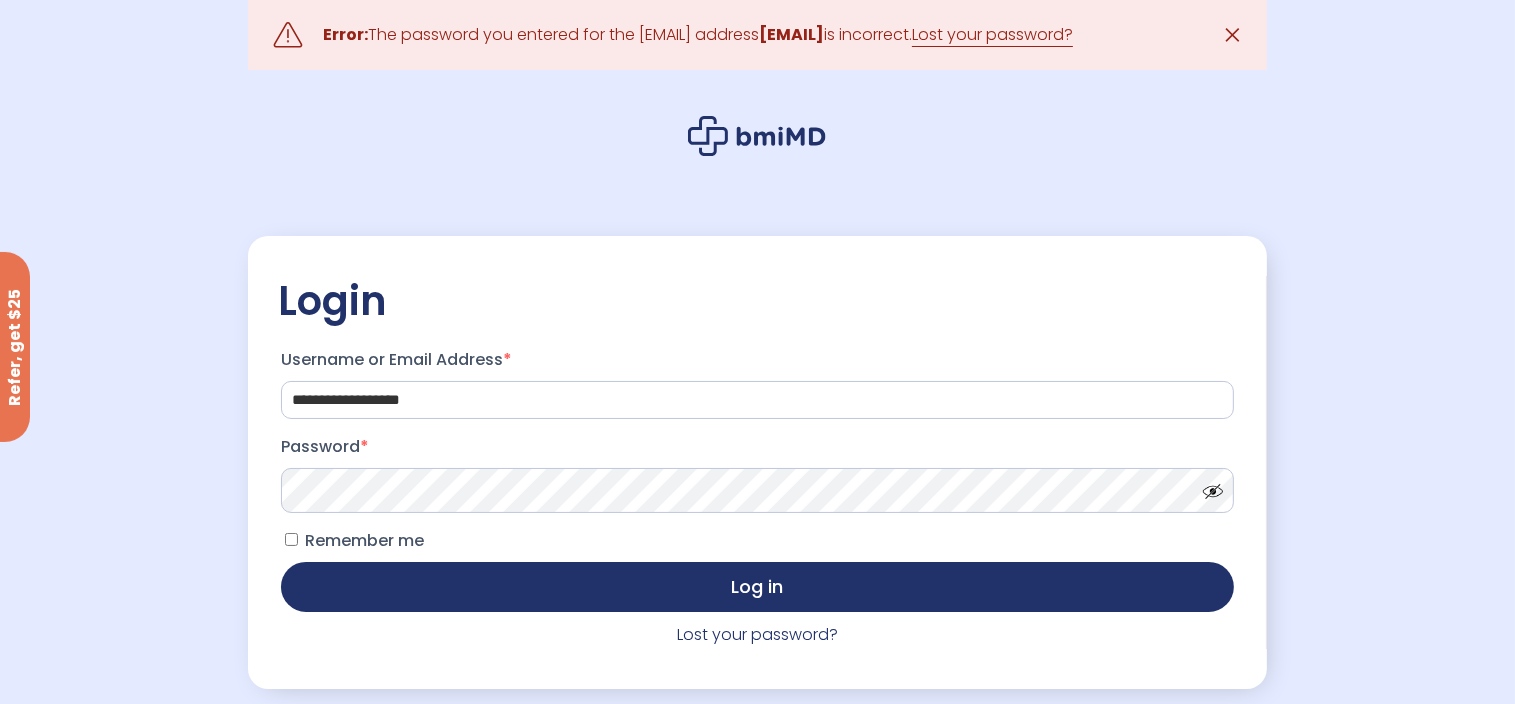 click on "✕" at bounding box center [1232, 35] 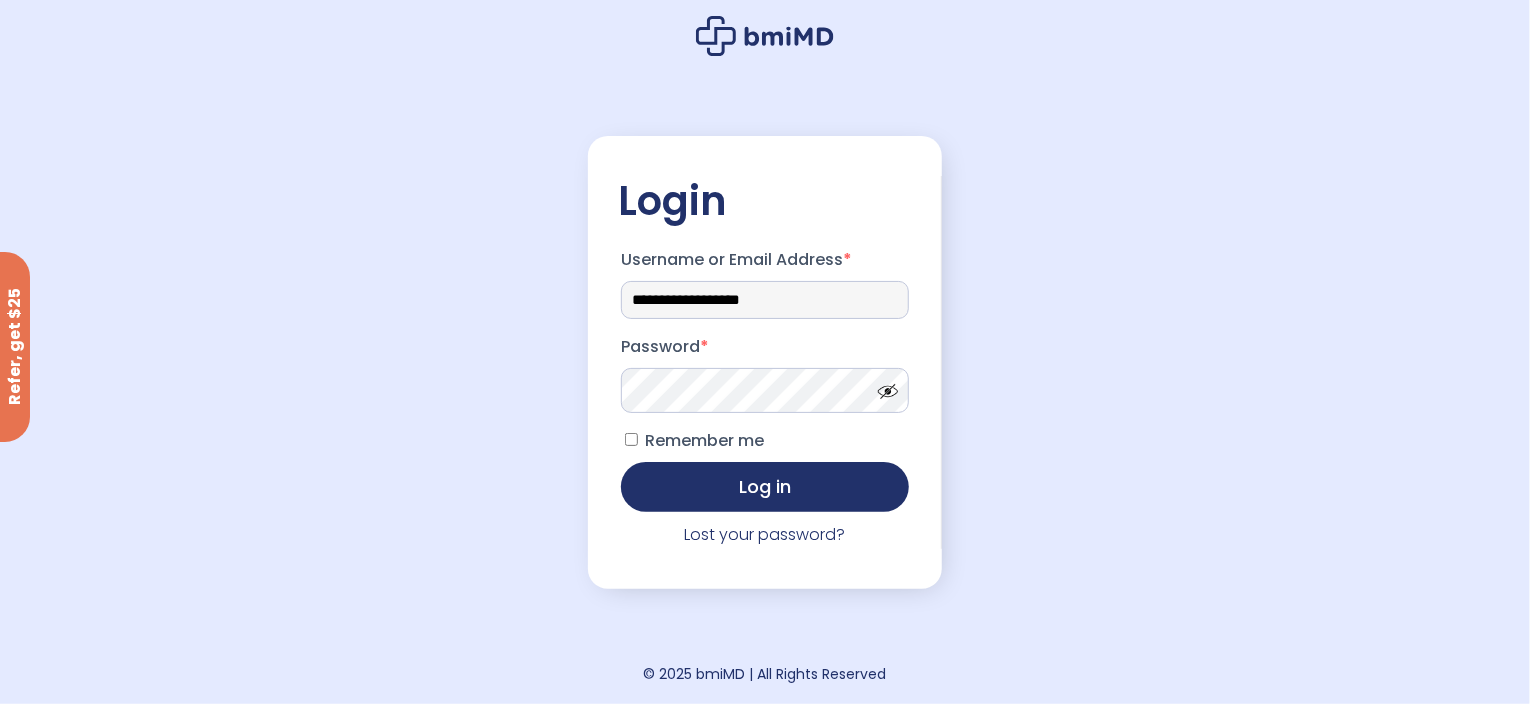 click on "**********" at bounding box center [765, 300] 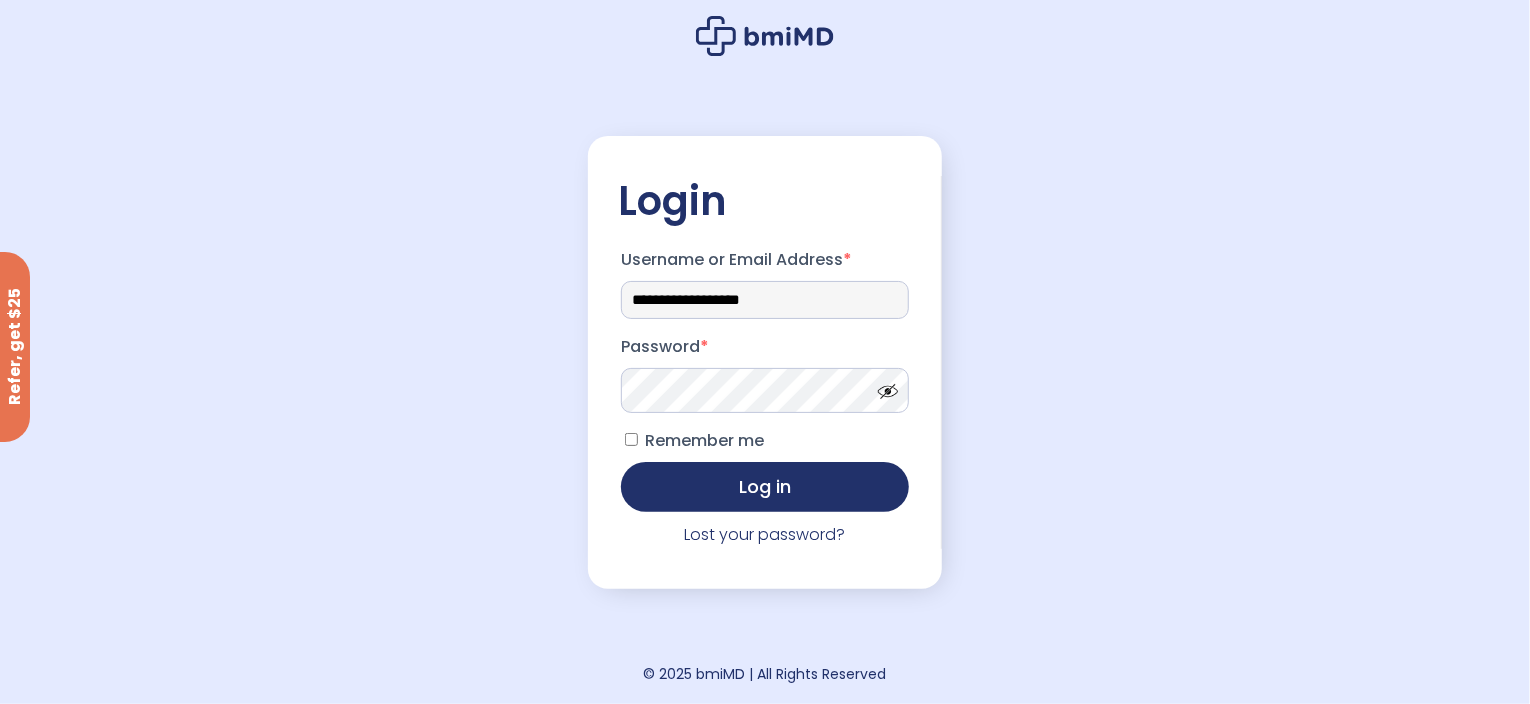 type on "*****" 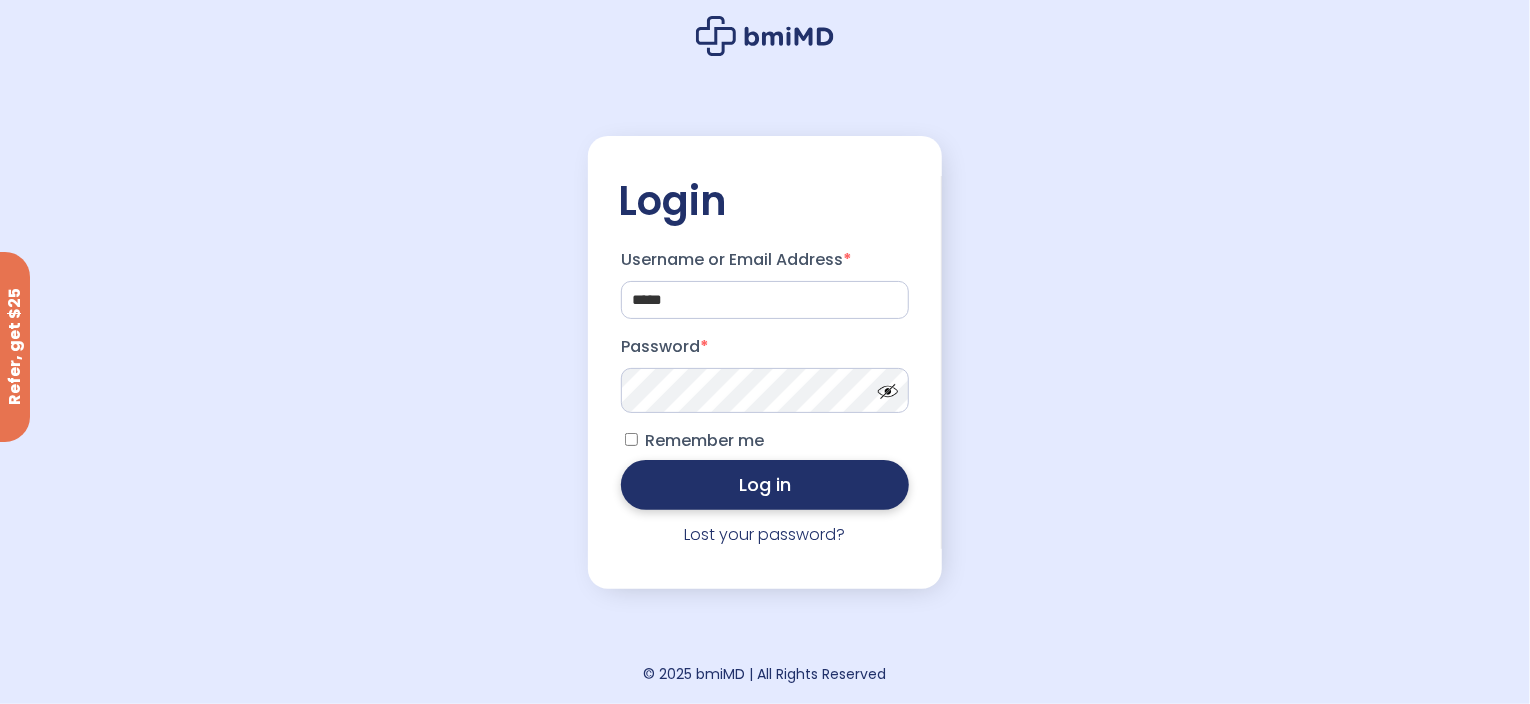 click on "Log in" at bounding box center [765, 485] 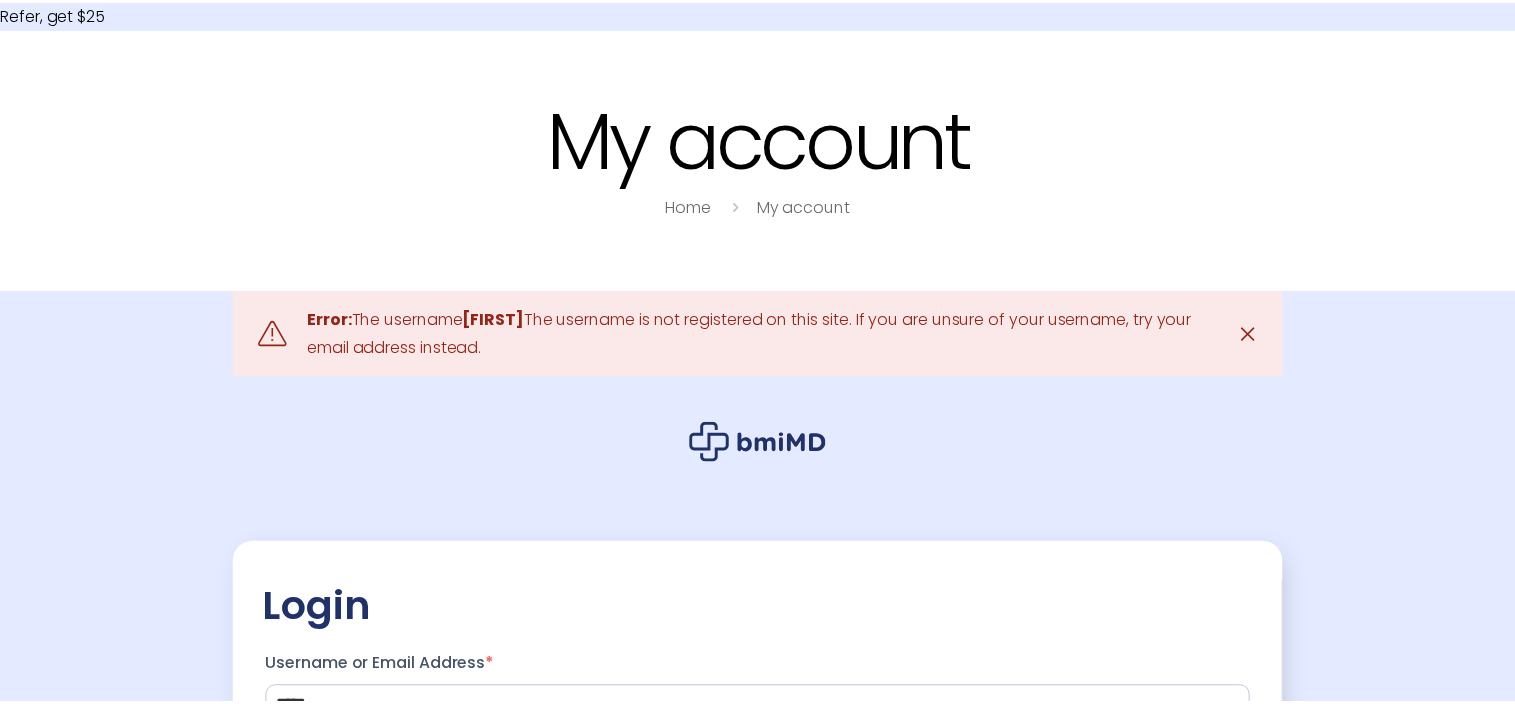 scroll, scrollTop: 0, scrollLeft: 0, axis: both 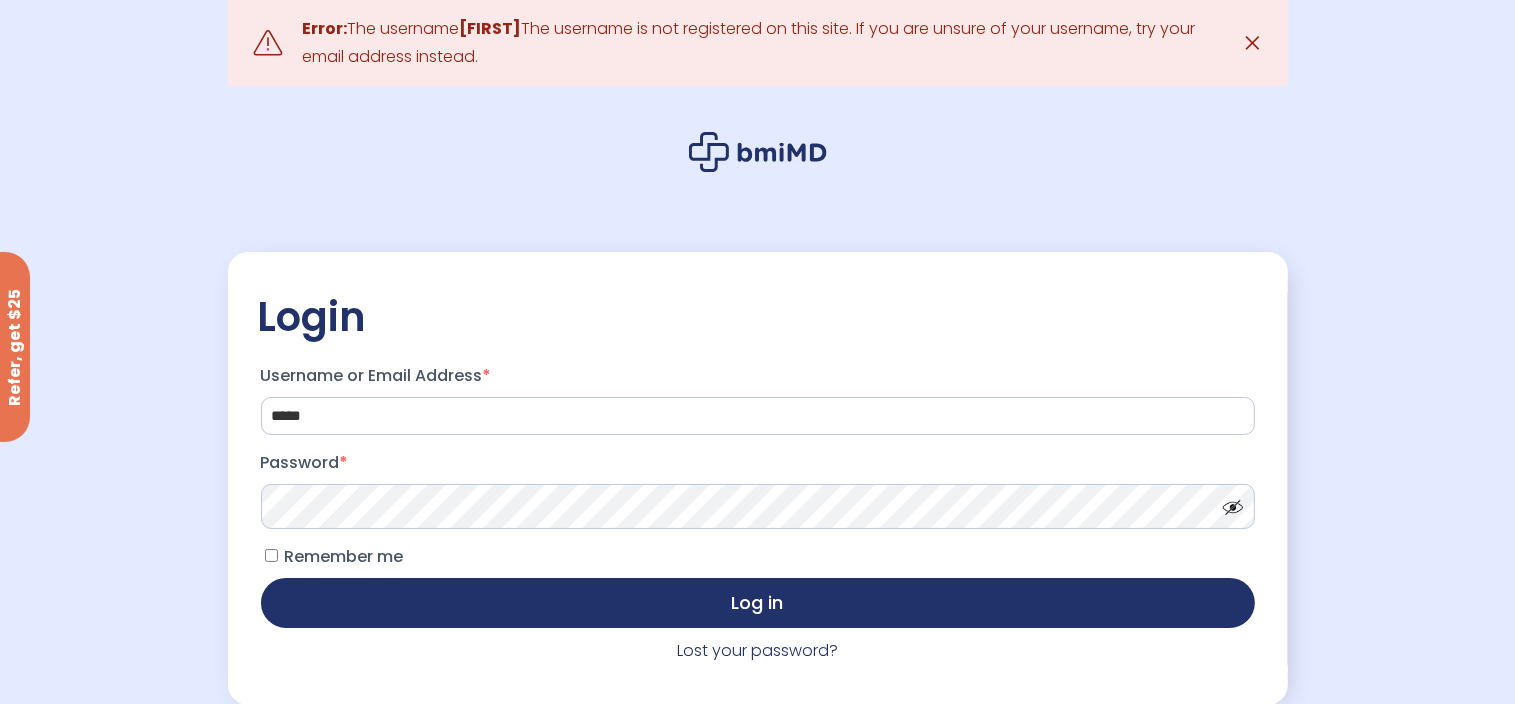 click on "✕" at bounding box center (1252, 43) 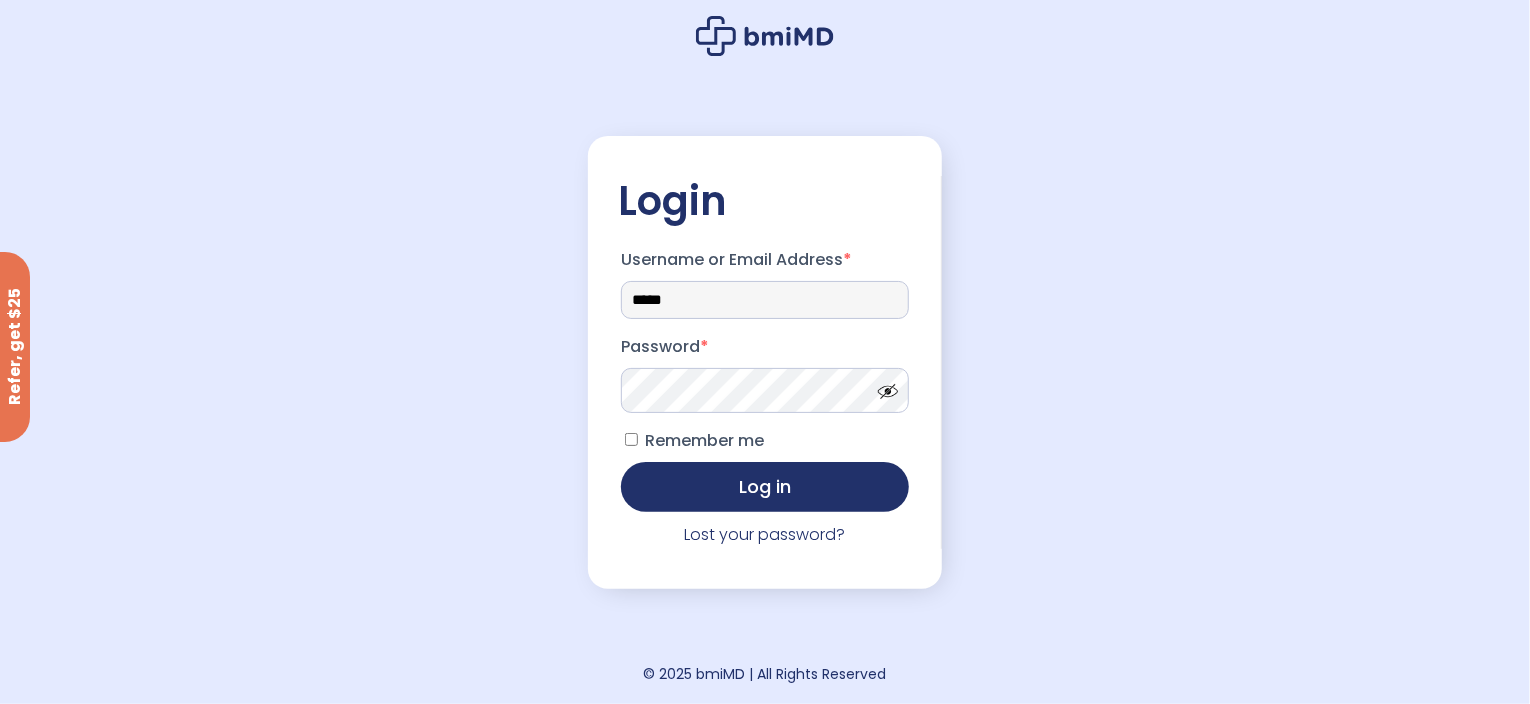 click on "*****" at bounding box center [765, 300] 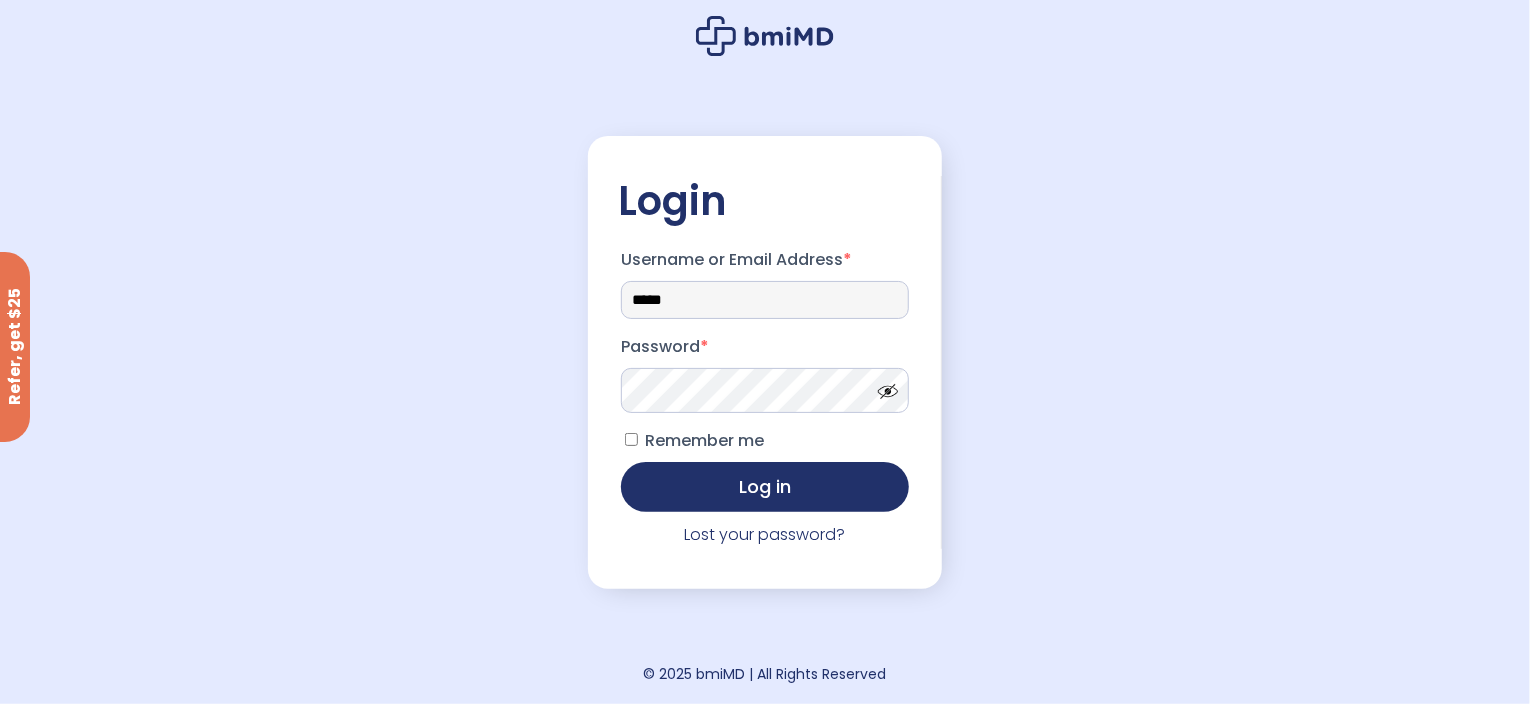 type on "**********" 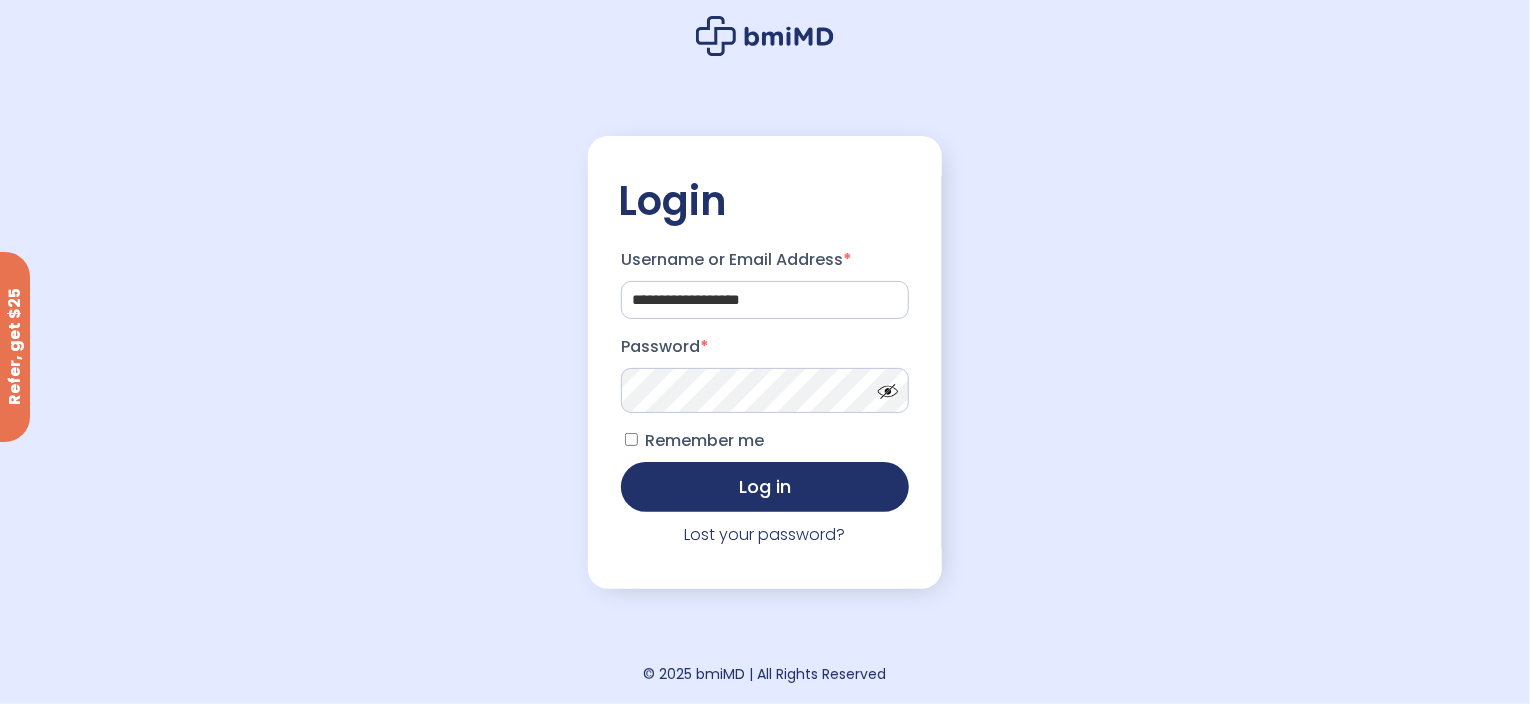 click at bounding box center [883, 386] 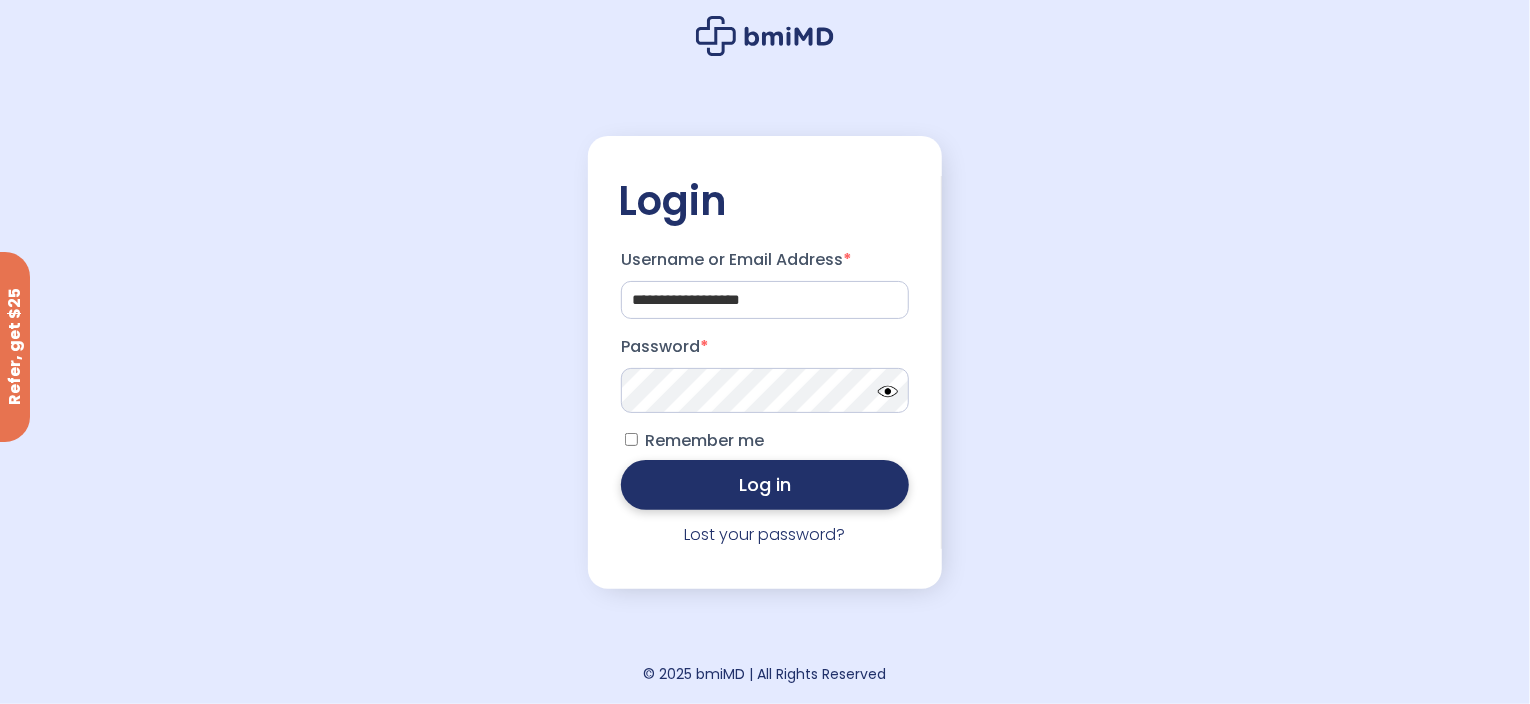click on "Log in" at bounding box center (765, 485) 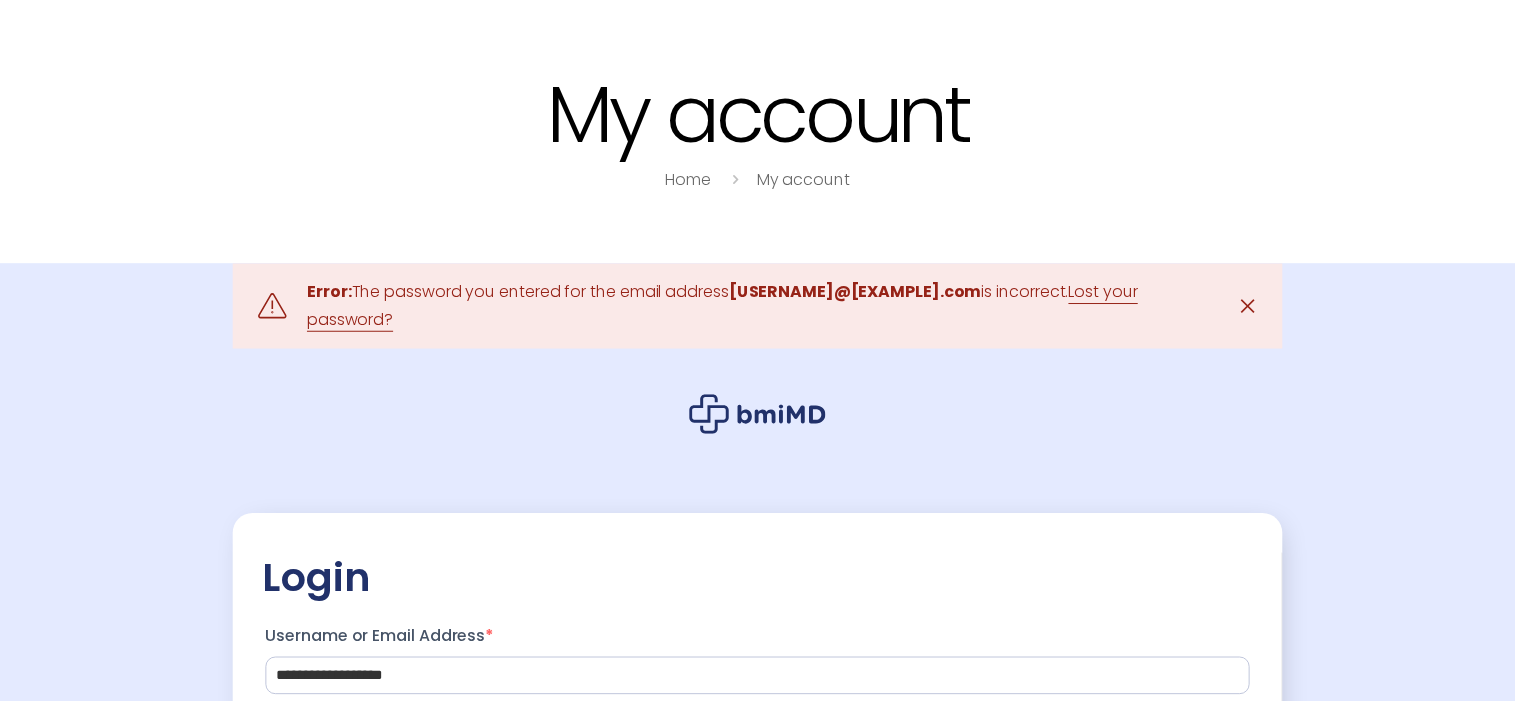 scroll, scrollTop: 0, scrollLeft: 0, axis: both 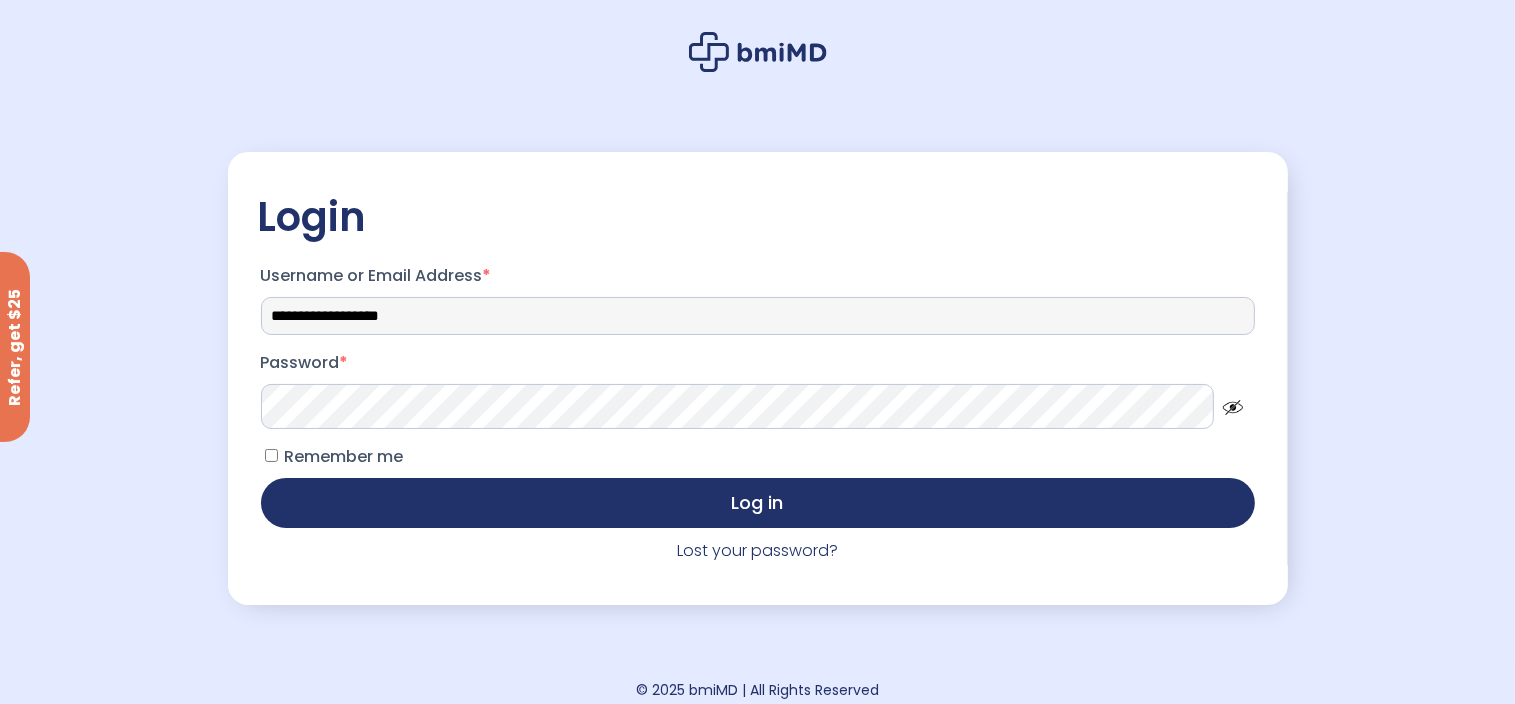 click on "**********" at bounding box center (758, 316) 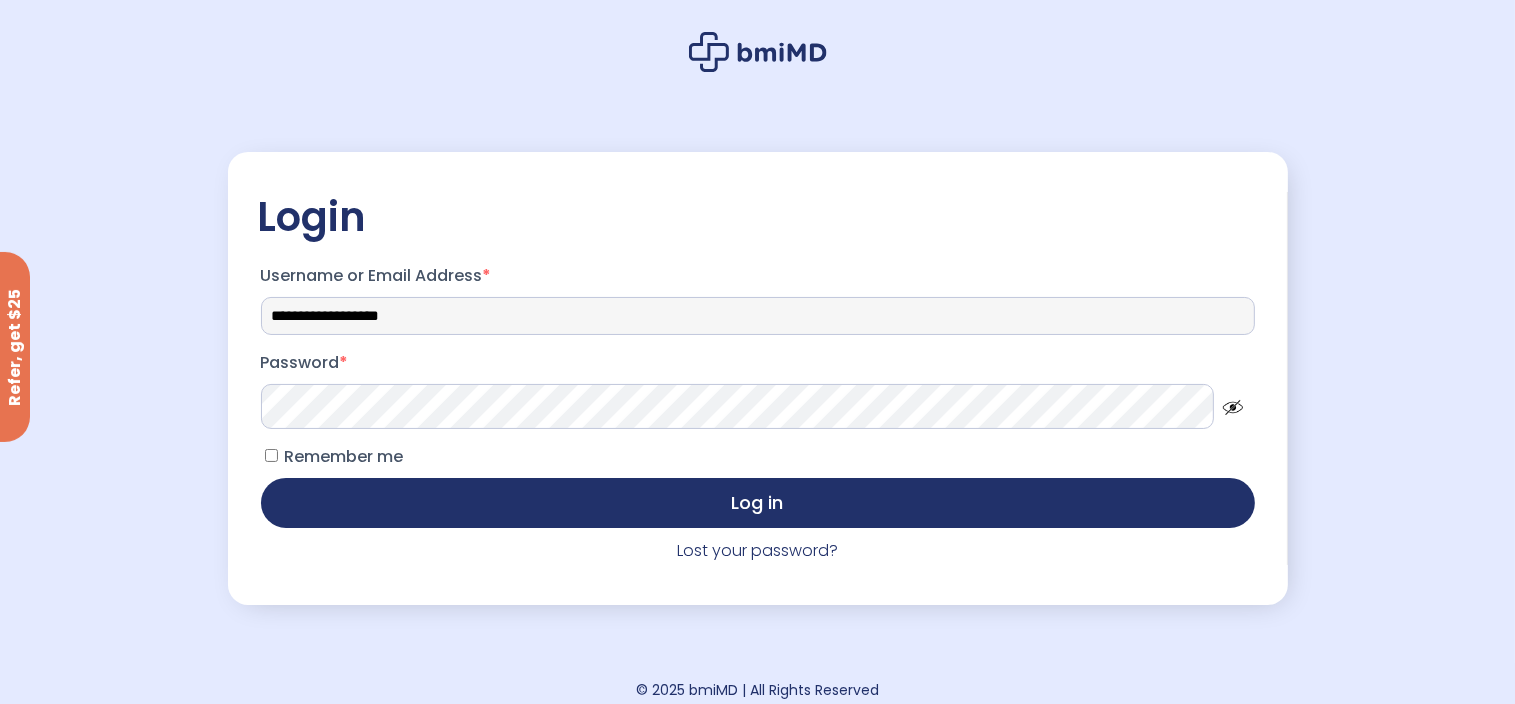 type on "*****" 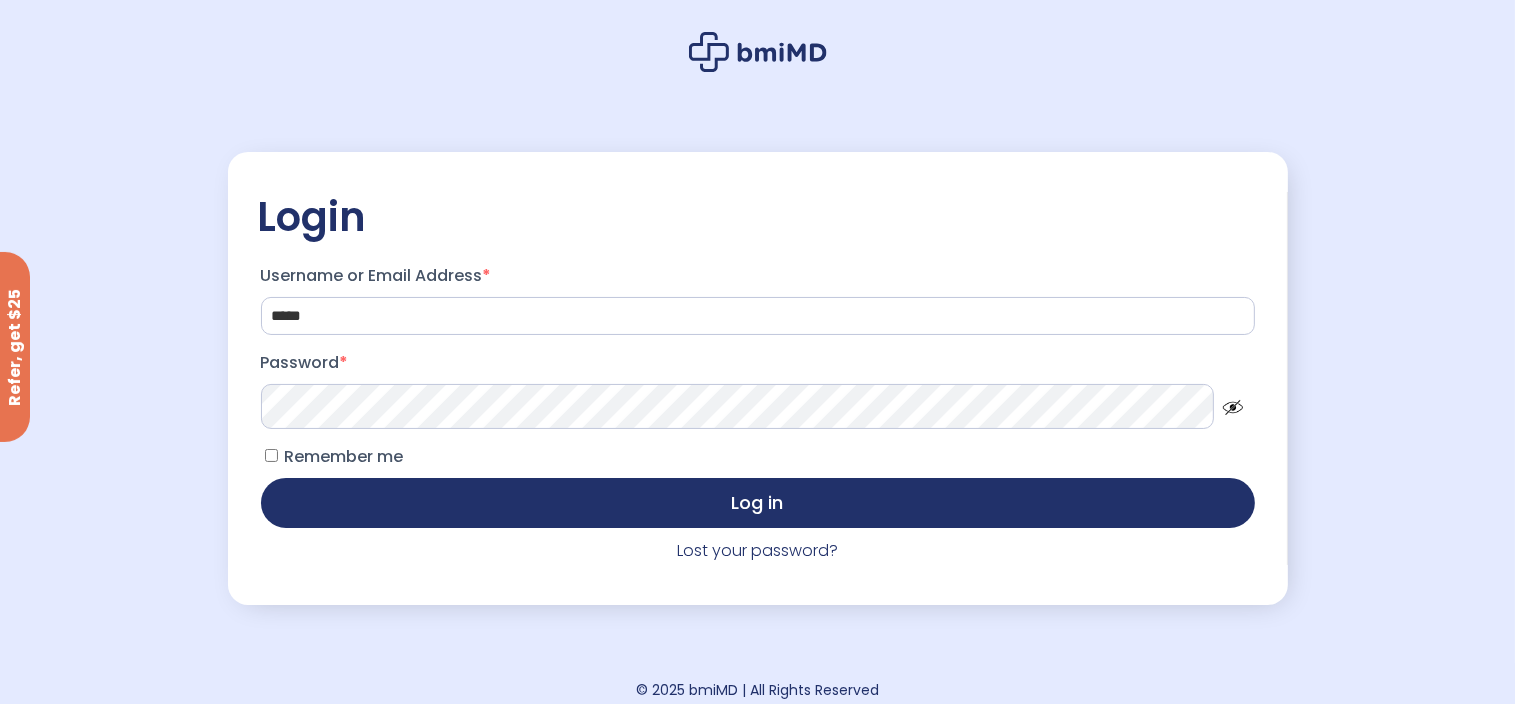 click at bounding box center (1228, 402) 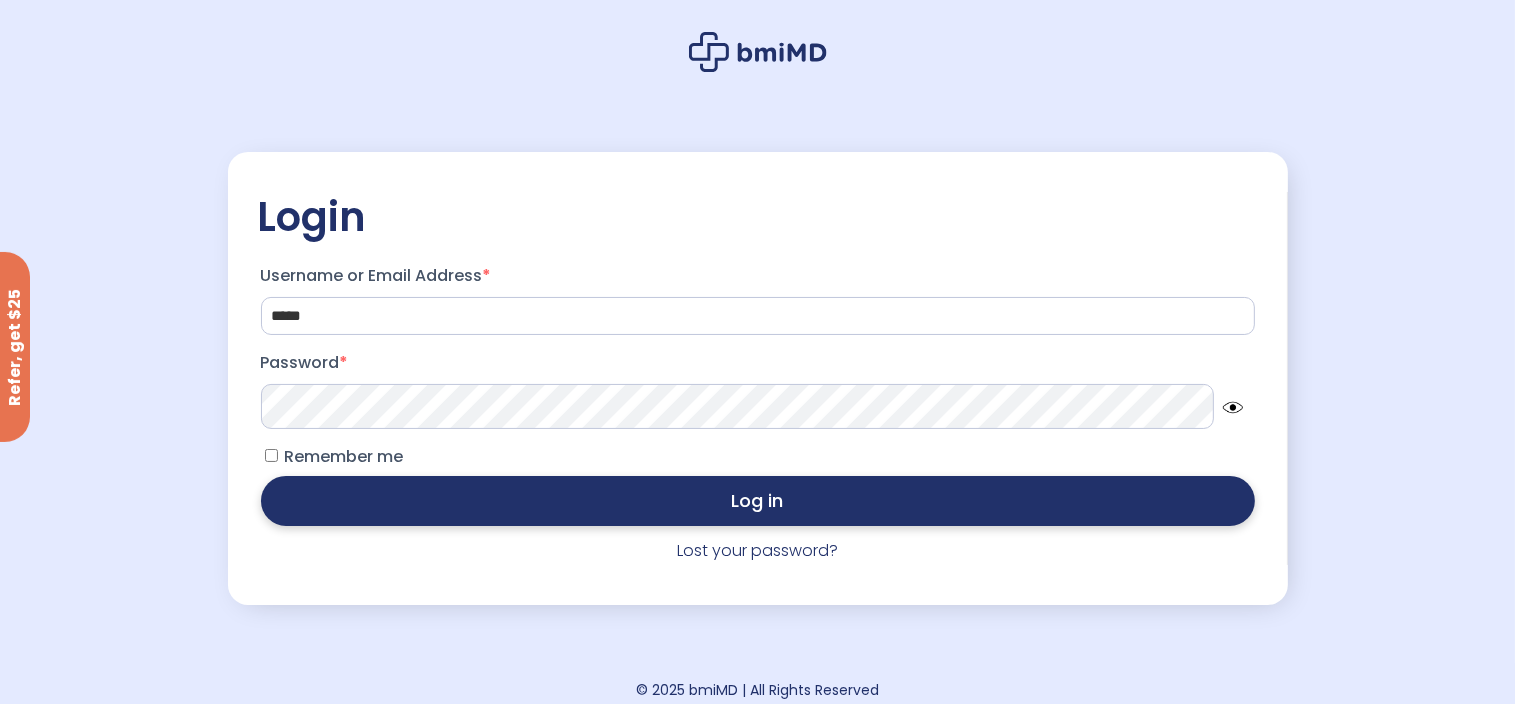 click on "Log in" at bounding box center [758, 501] 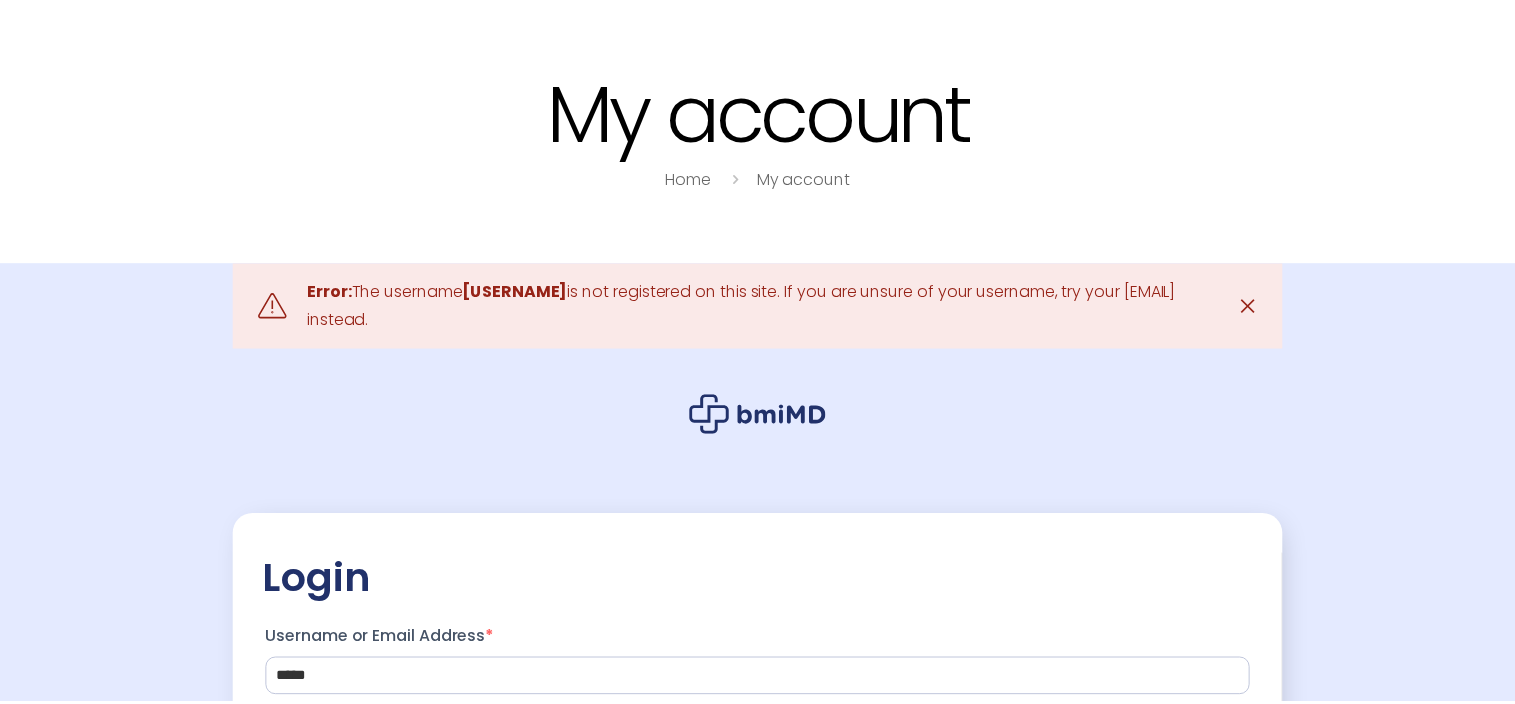 scroll, scrollTop: 0, scrollLeft: 0, axis: both 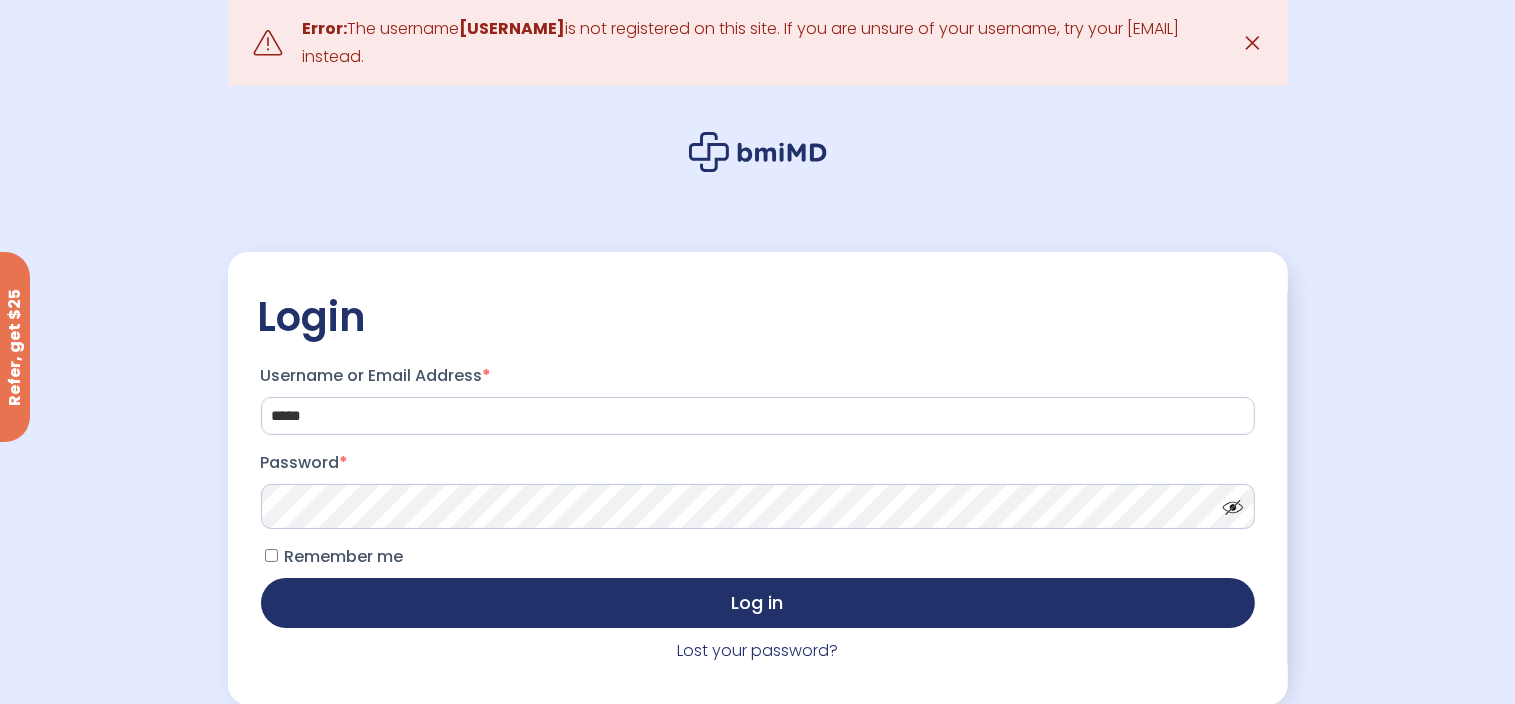 click on "✕" at bounding box center [1252, 43] 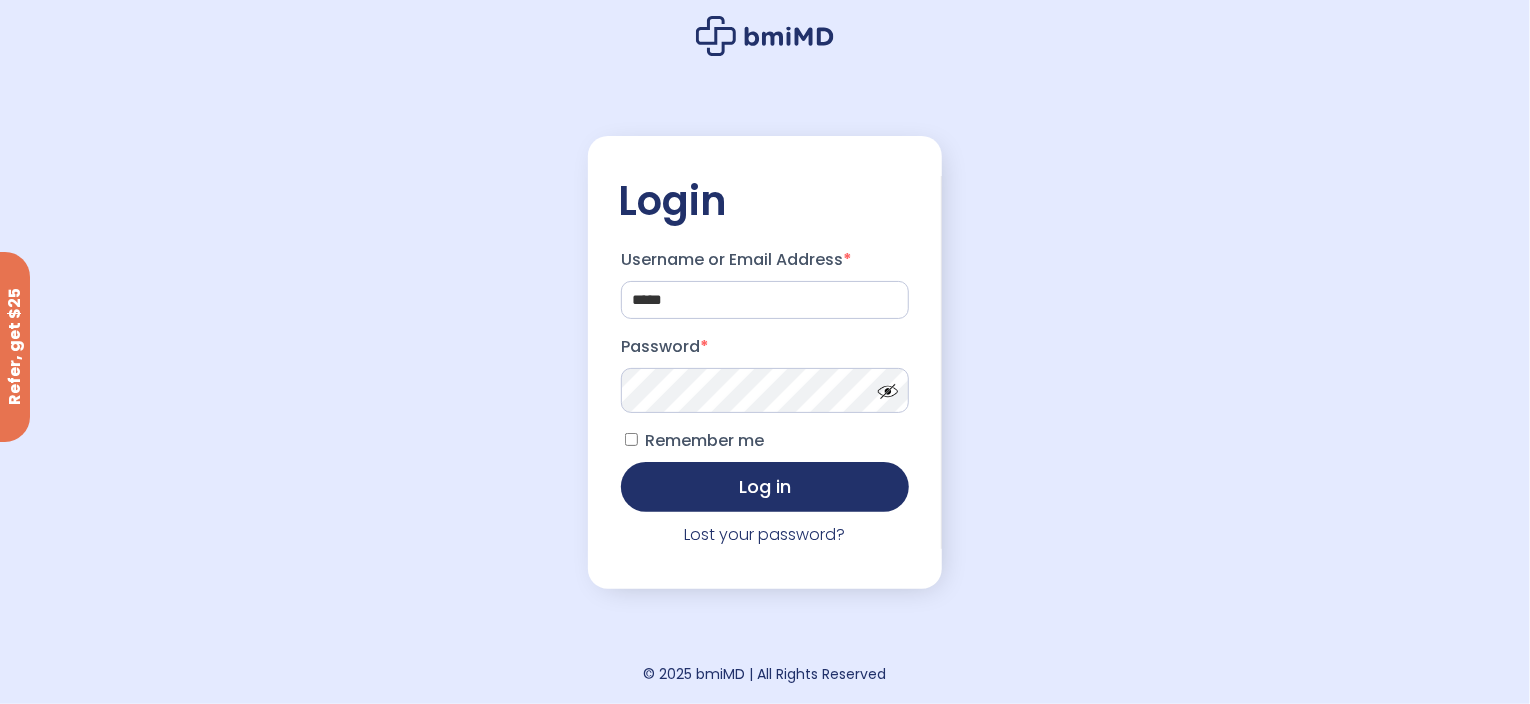 click on ".path{fill:none;stroke:#000;stroke-miterlimit:10;stroke-width:1.5px;}
Error:  The username  luisa  is not registered on this site. If you are unsure of your username, try your email address instead.
✕
Login
Username or Email Address  *
*****
Password  *
Remember me
Log in
Lost your password?" at bounding box center [765, 352] 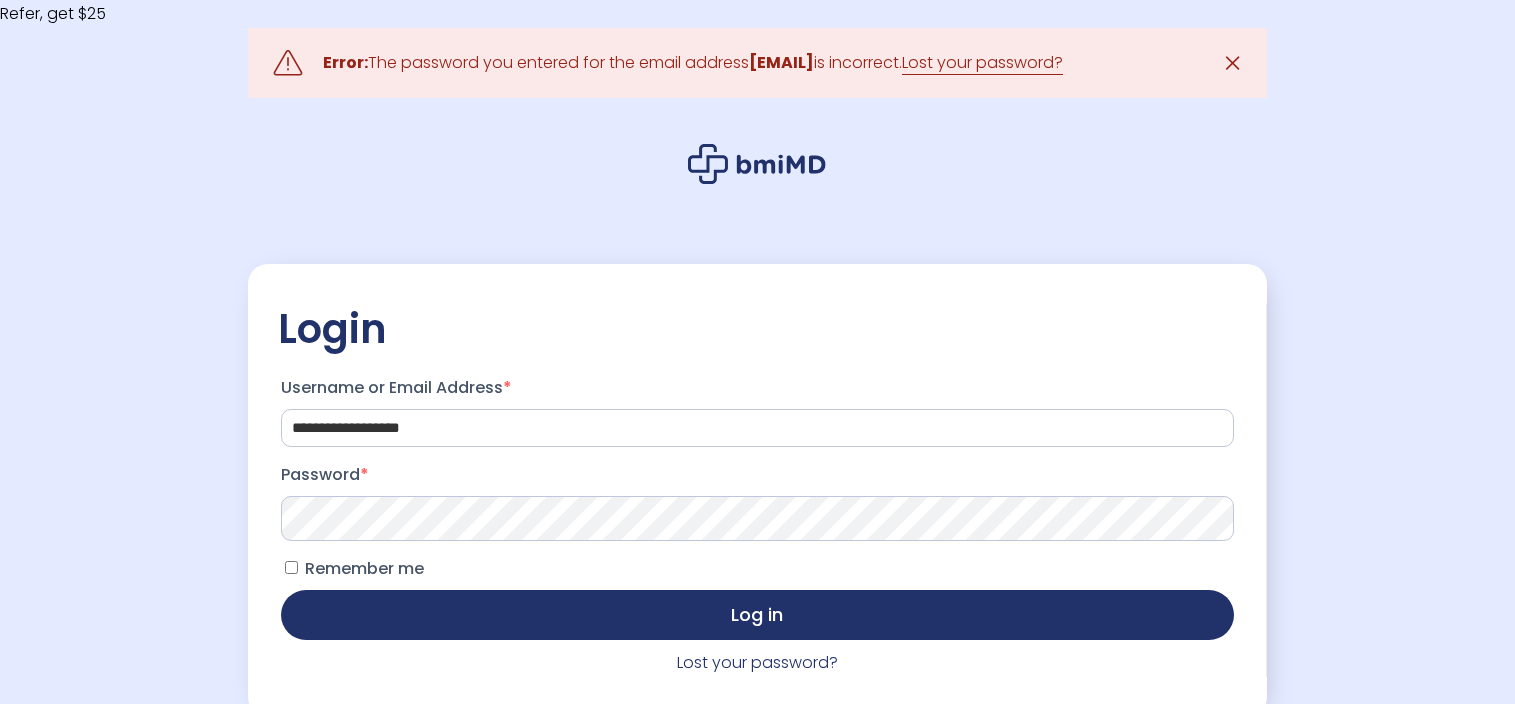 scroll, scrollTop: 0, scrollLeft: 0, axis: both 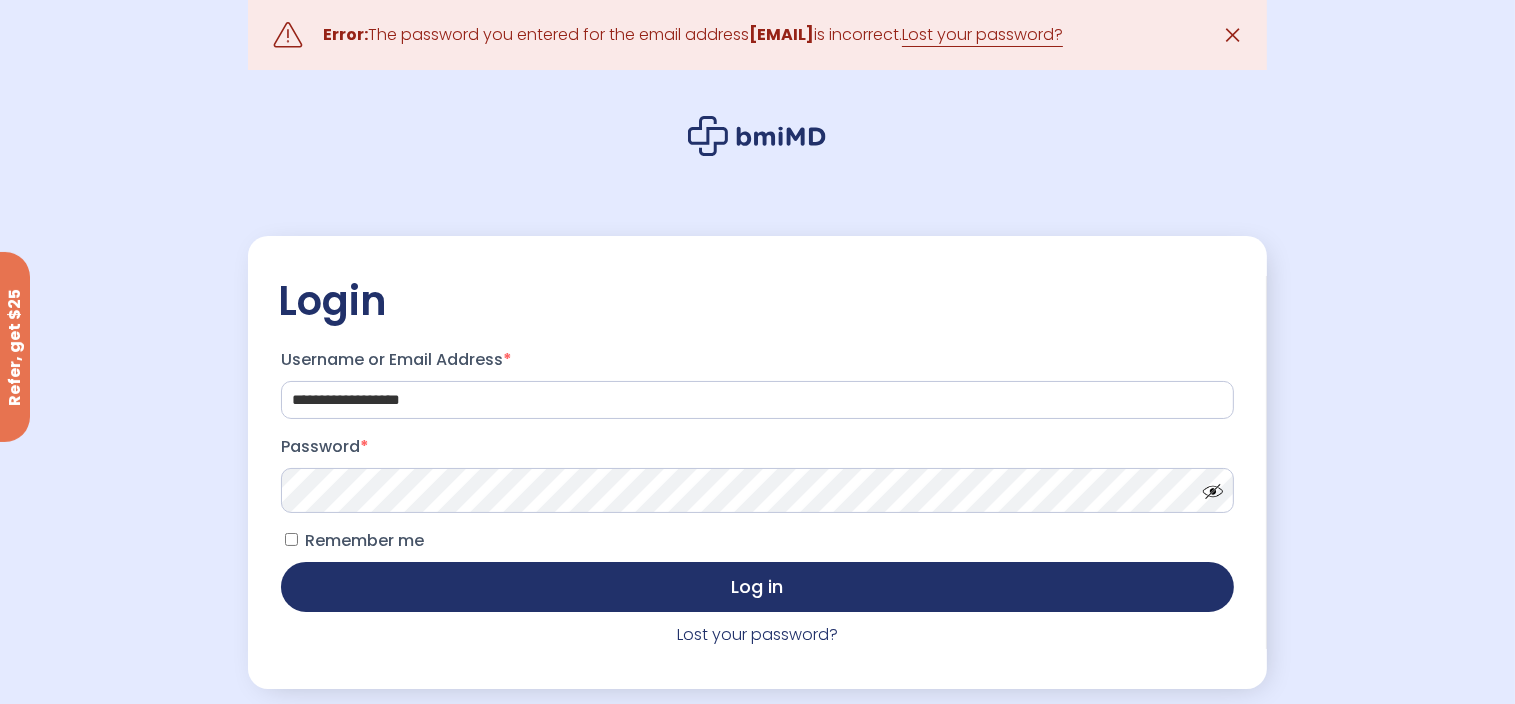 click on "Username or Email Address  *
[EMAIL]
Password  *
Remember me
Log in
Lost your password?" at bounding box center (757, 495) 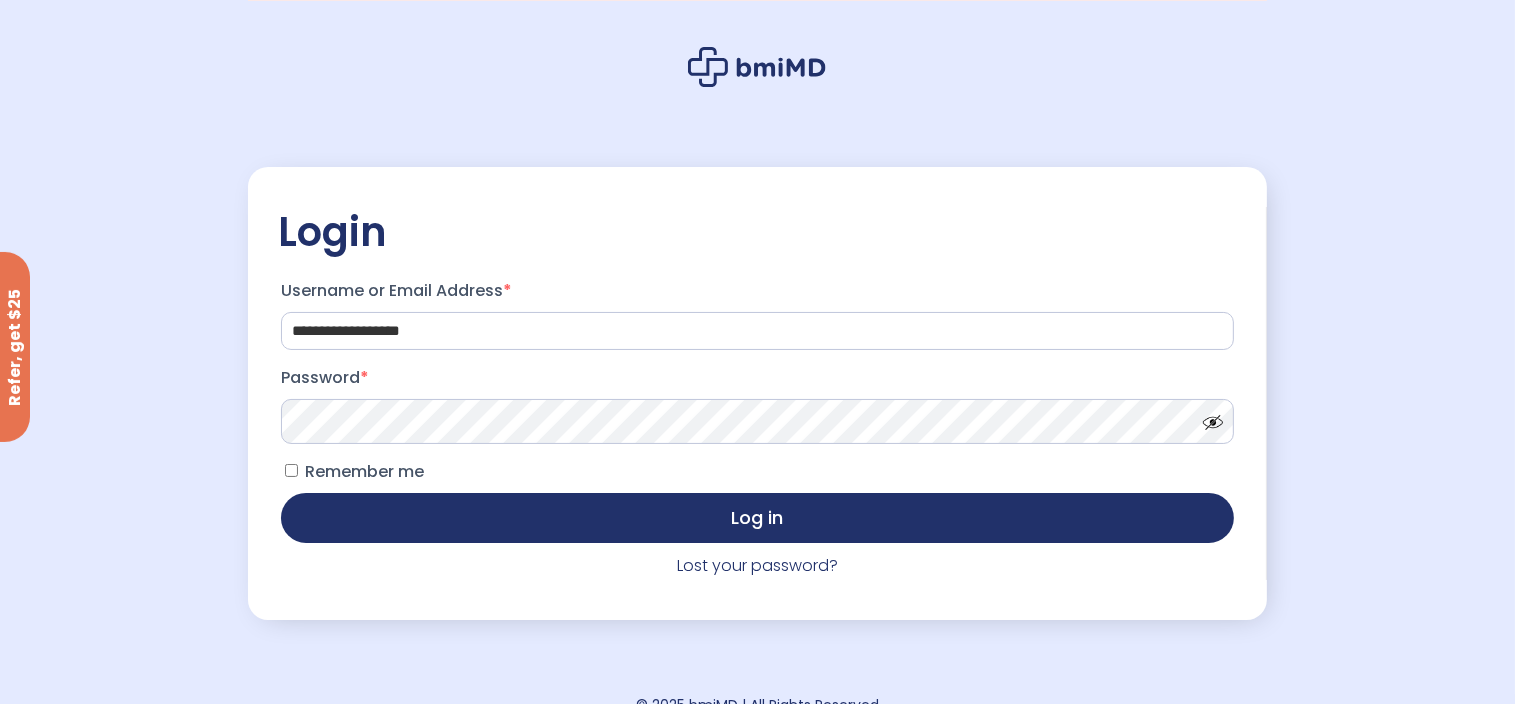 scroll, scrollTop: 100, scrollLeft: 0, axis: vertical 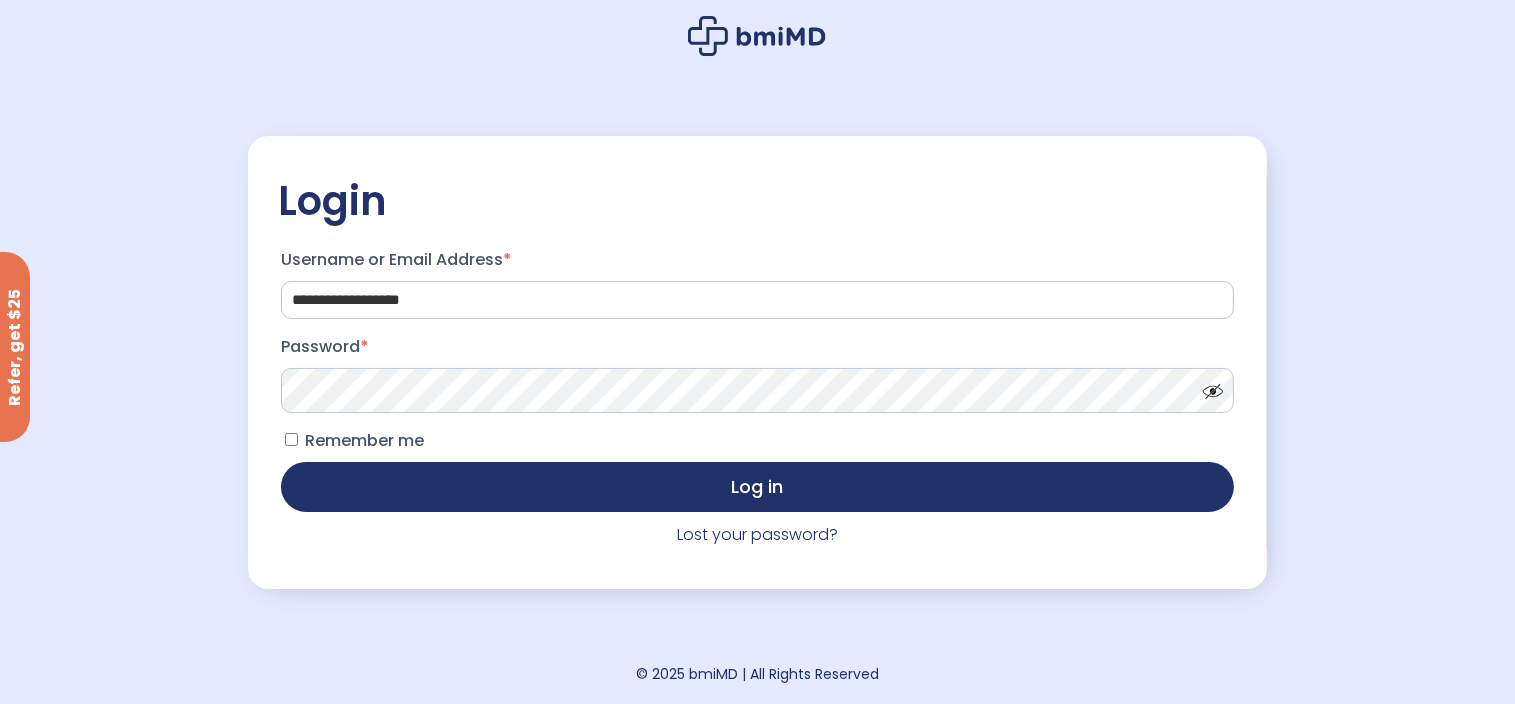 click on "**********" at bounding box center [757, 395] 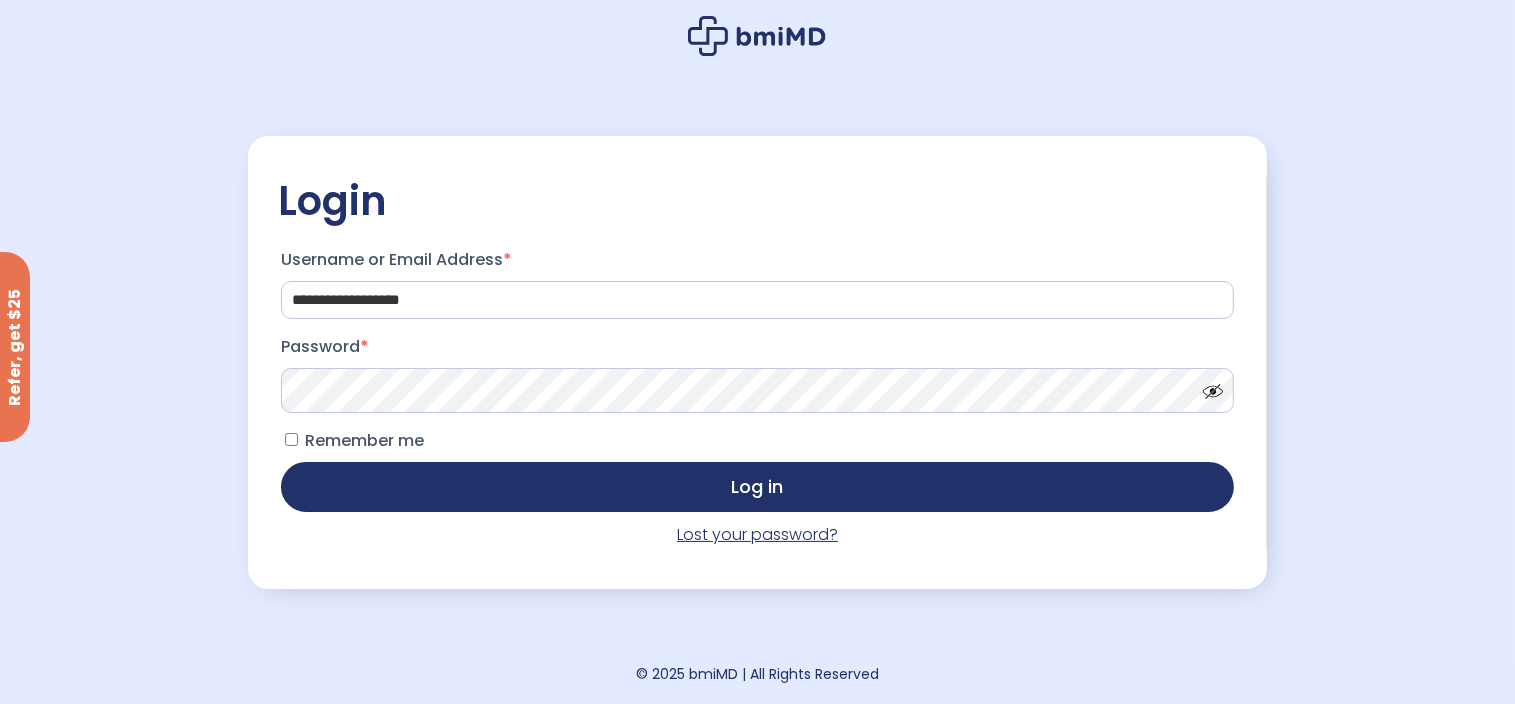 click on "Lost your password?" at bounding box center (757, 534) 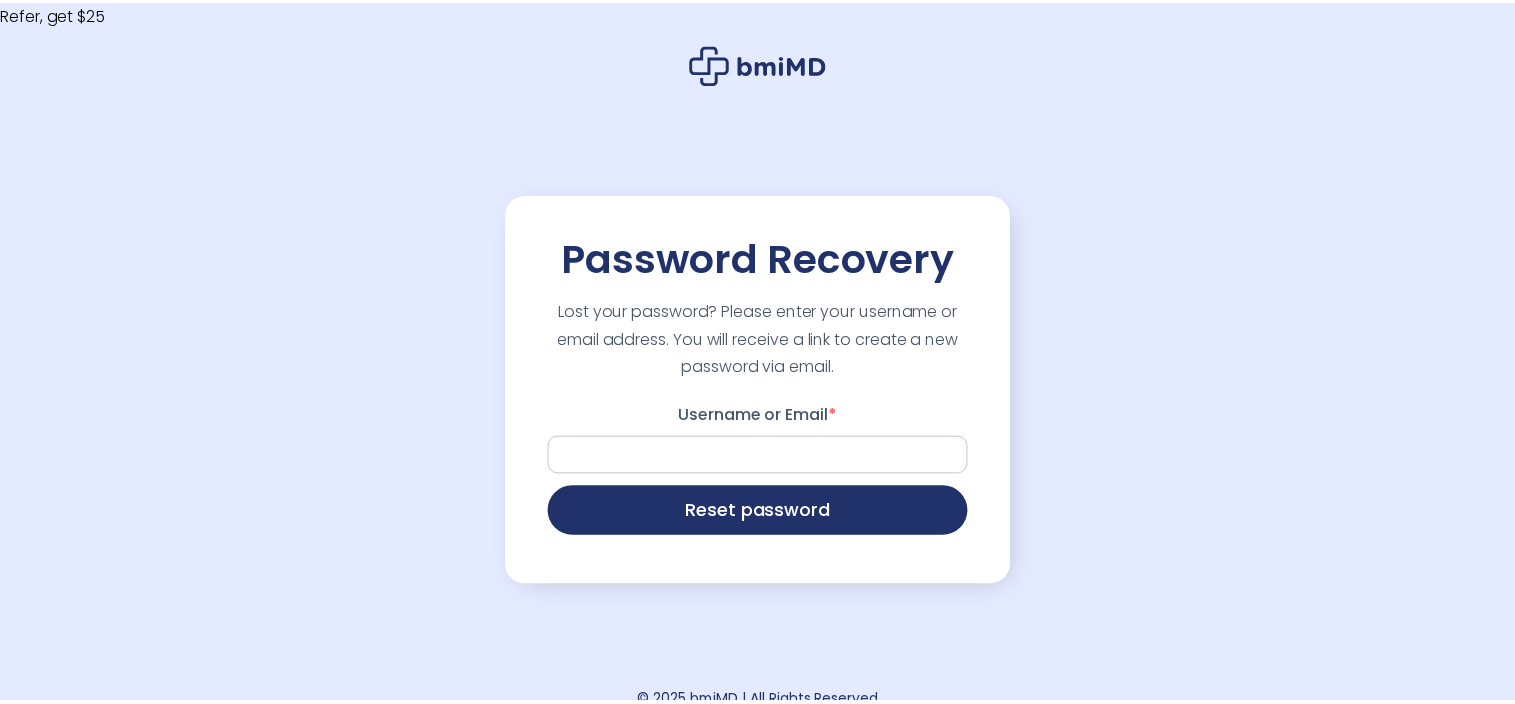 scroll, scrollTop: 0, scrollLeft: 0, axis: both 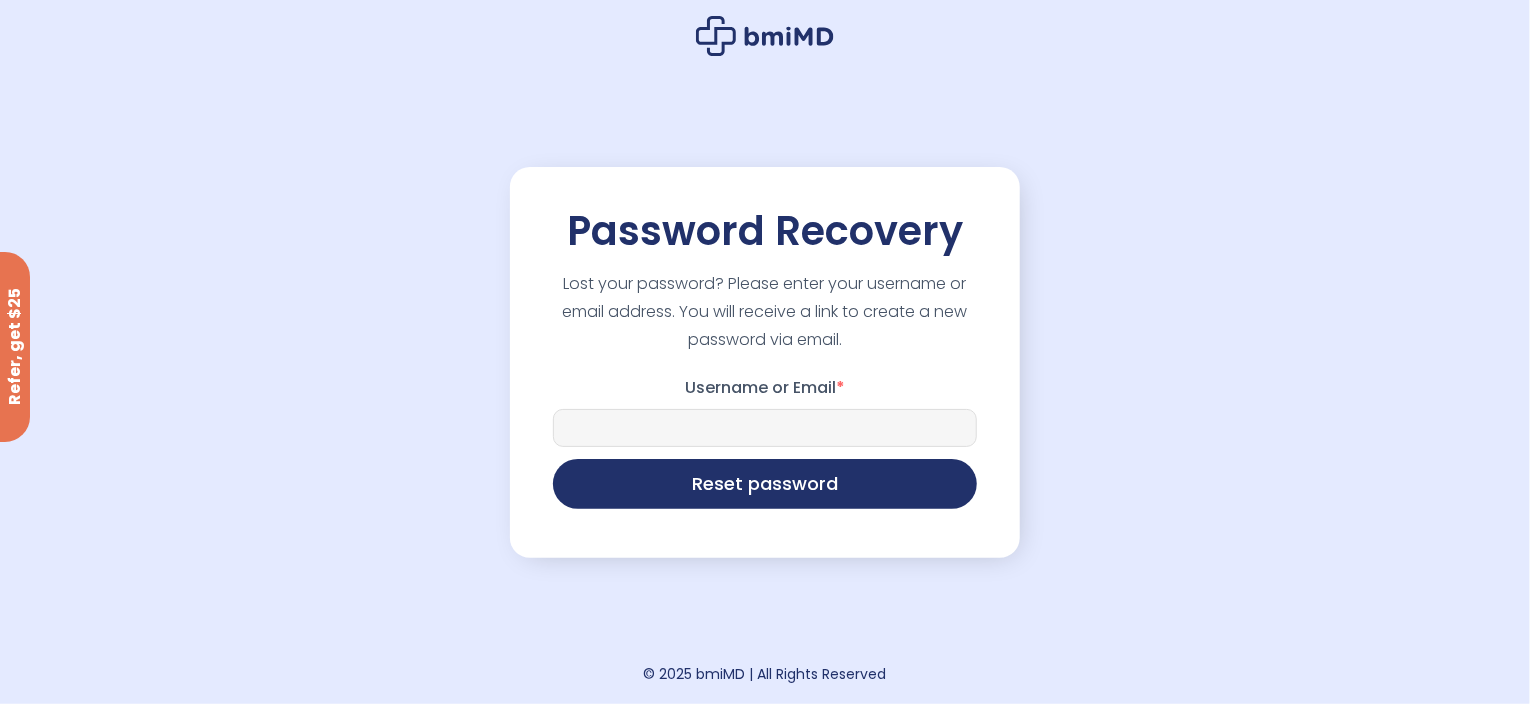 click on "Username or Email  *" at bounding box center [765, 428] 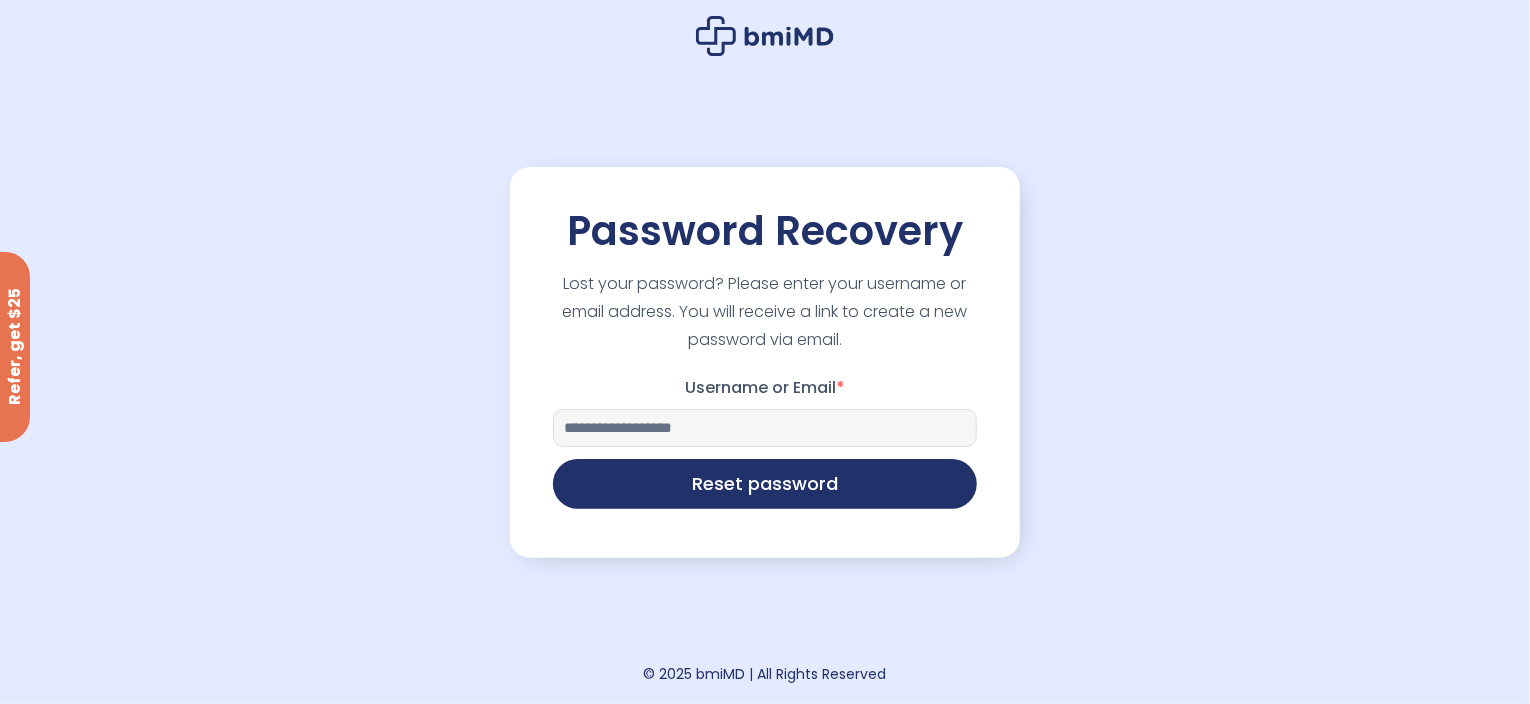 type on "**********" 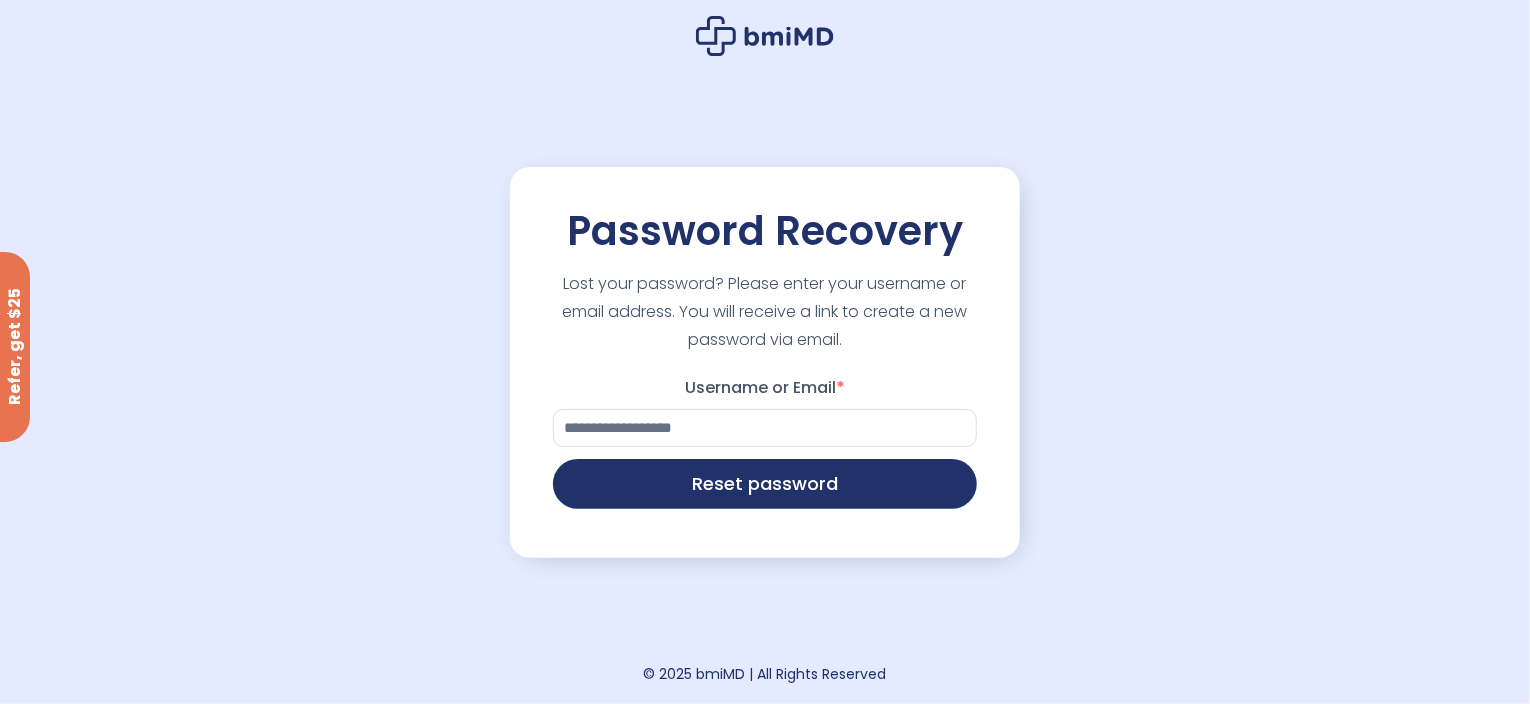 type on "Reset password" 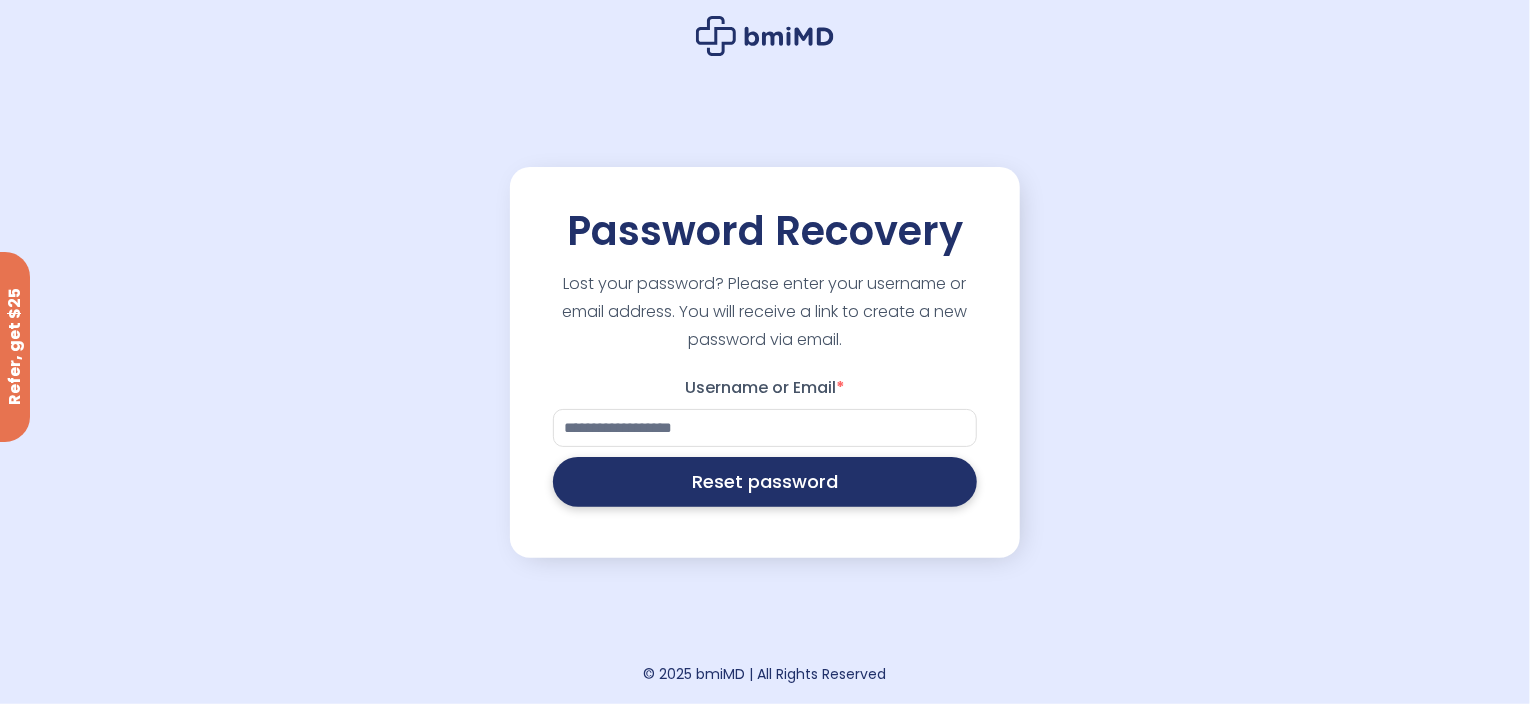 click on "Reset password" at bounding box center [765, 482] 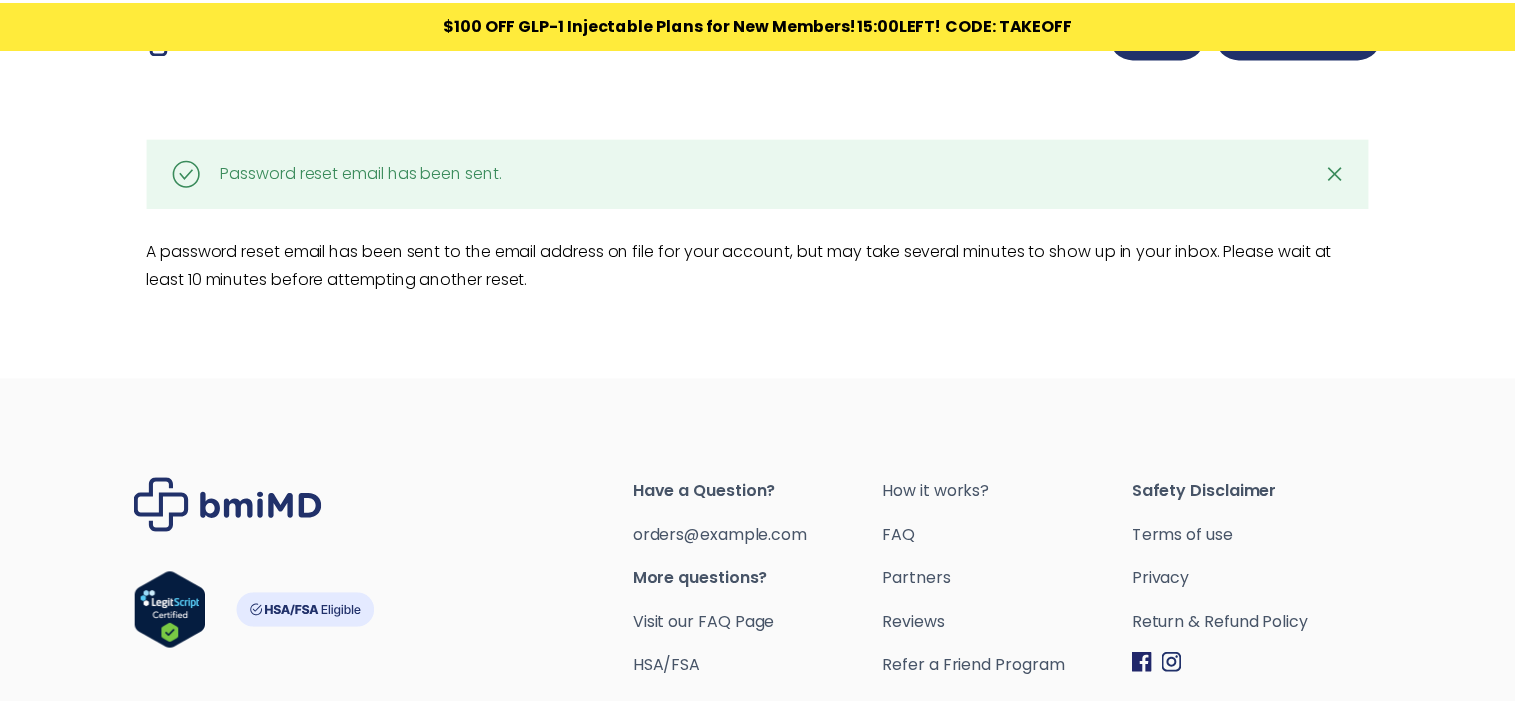 scroll, scrollTop: 0, scrollLeft: 0, axis: both 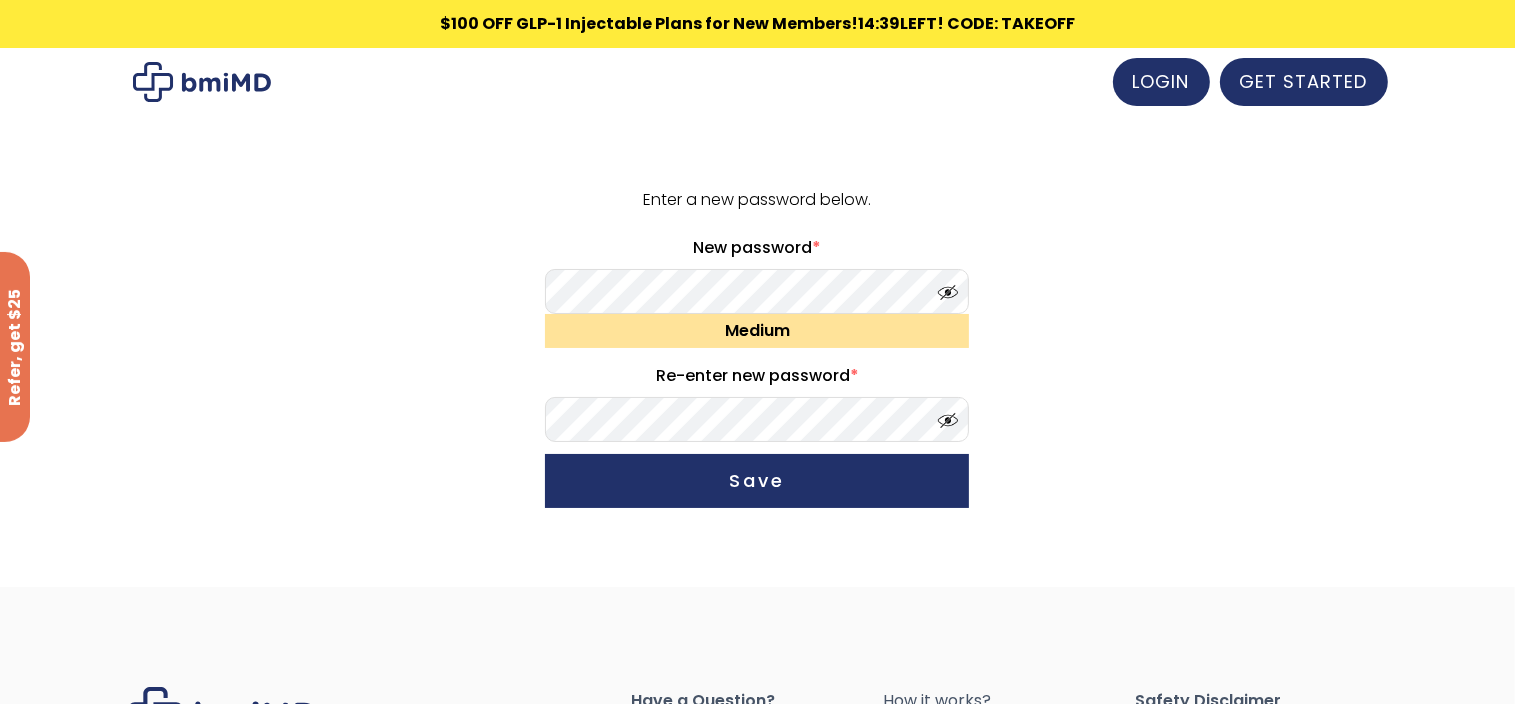 click at bounding box center [943, 287] 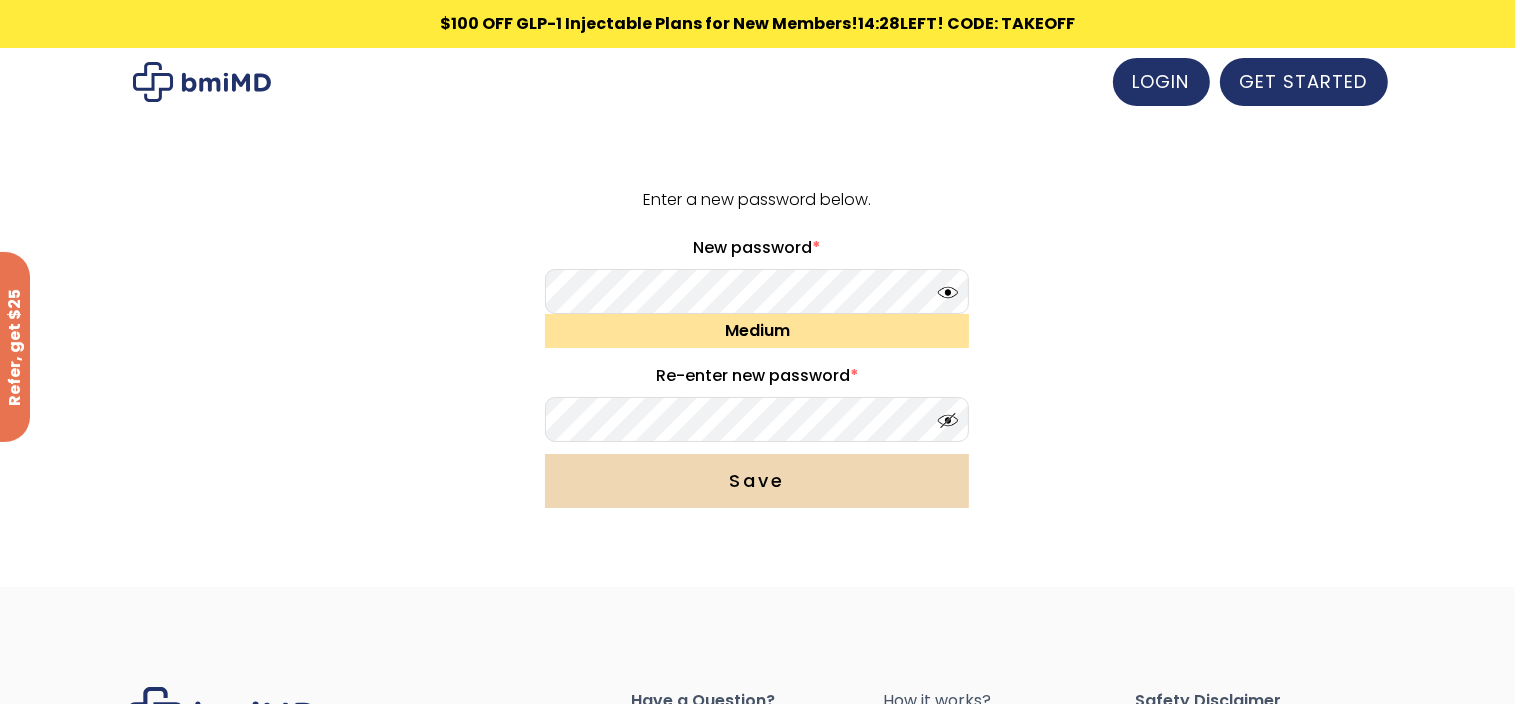 click on "Save" at bounding box center [757, 481] 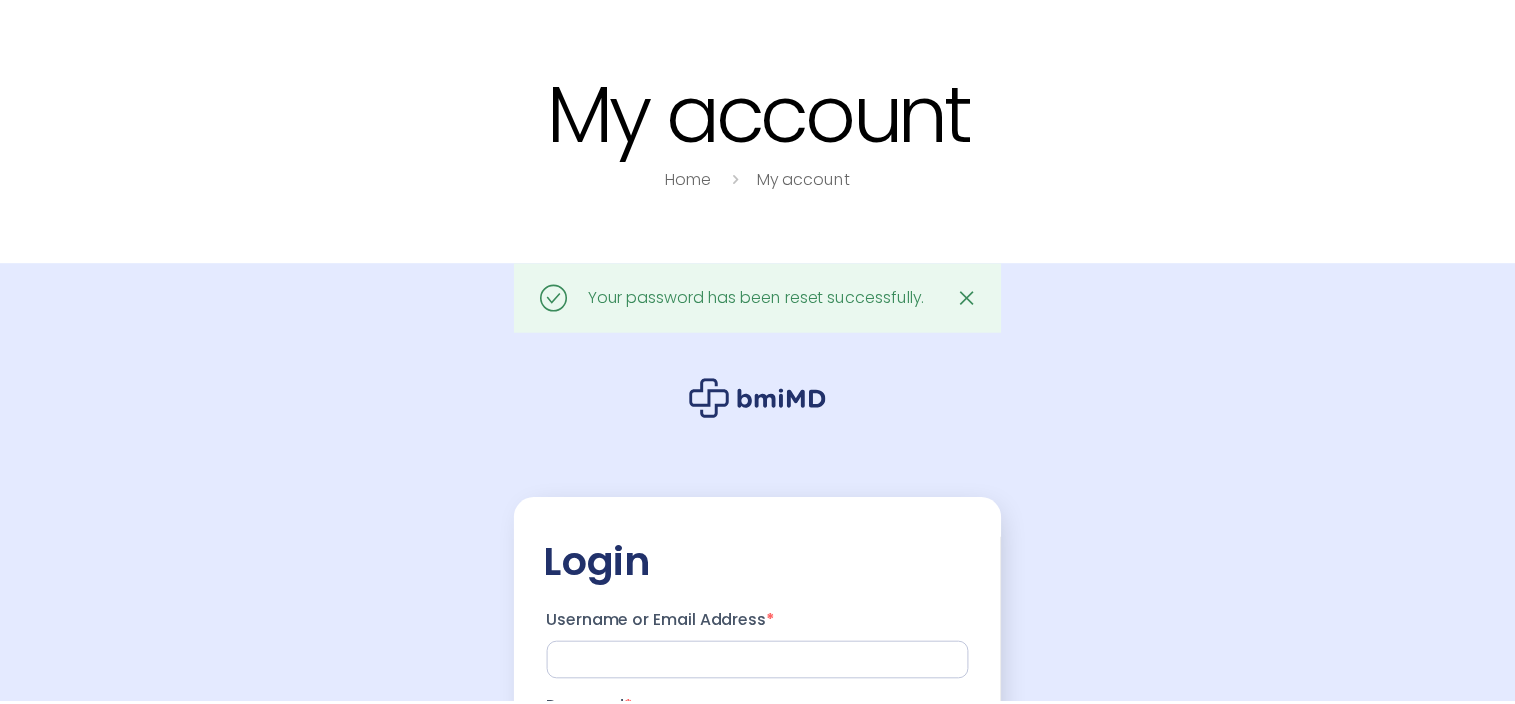 scroll, scrollTop: 0, scrollLeft: 0, axis: both 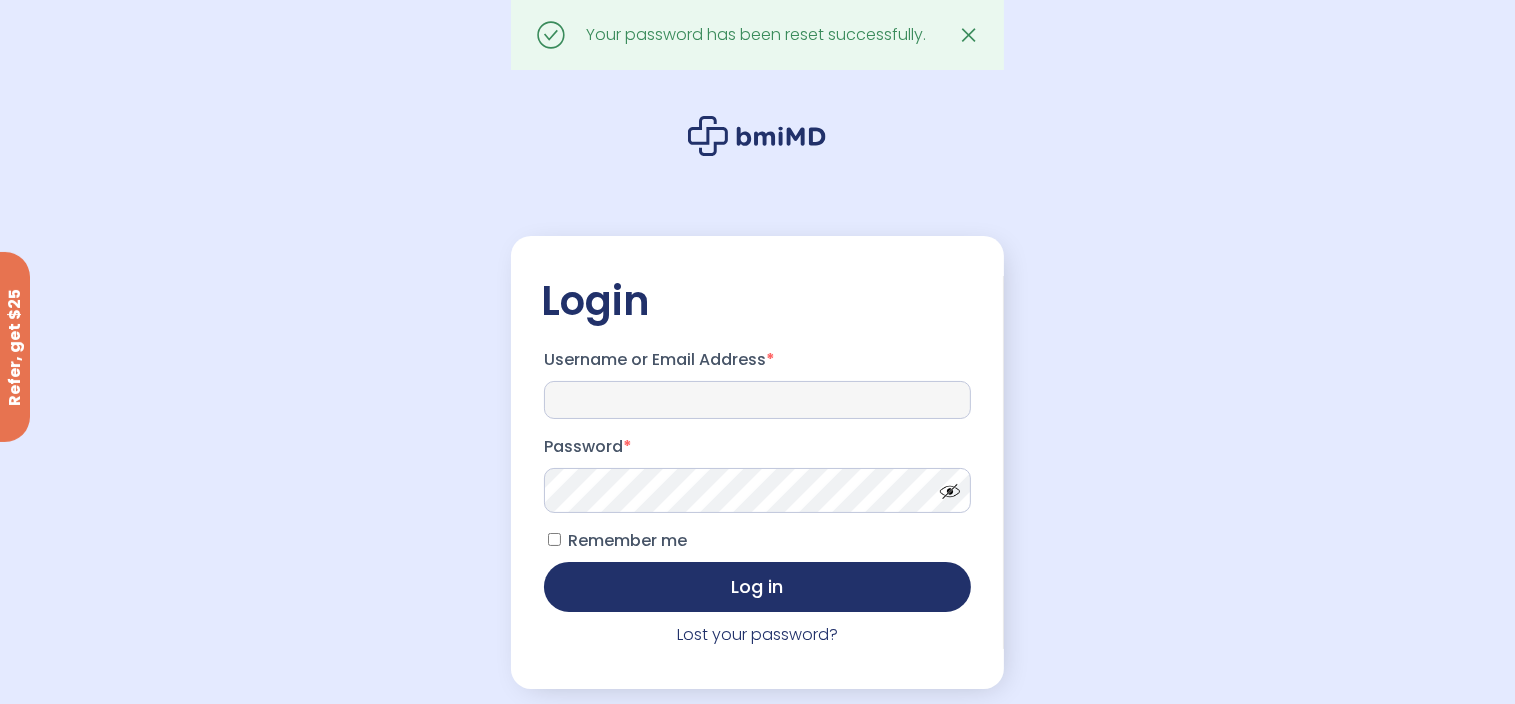 type on "**********" 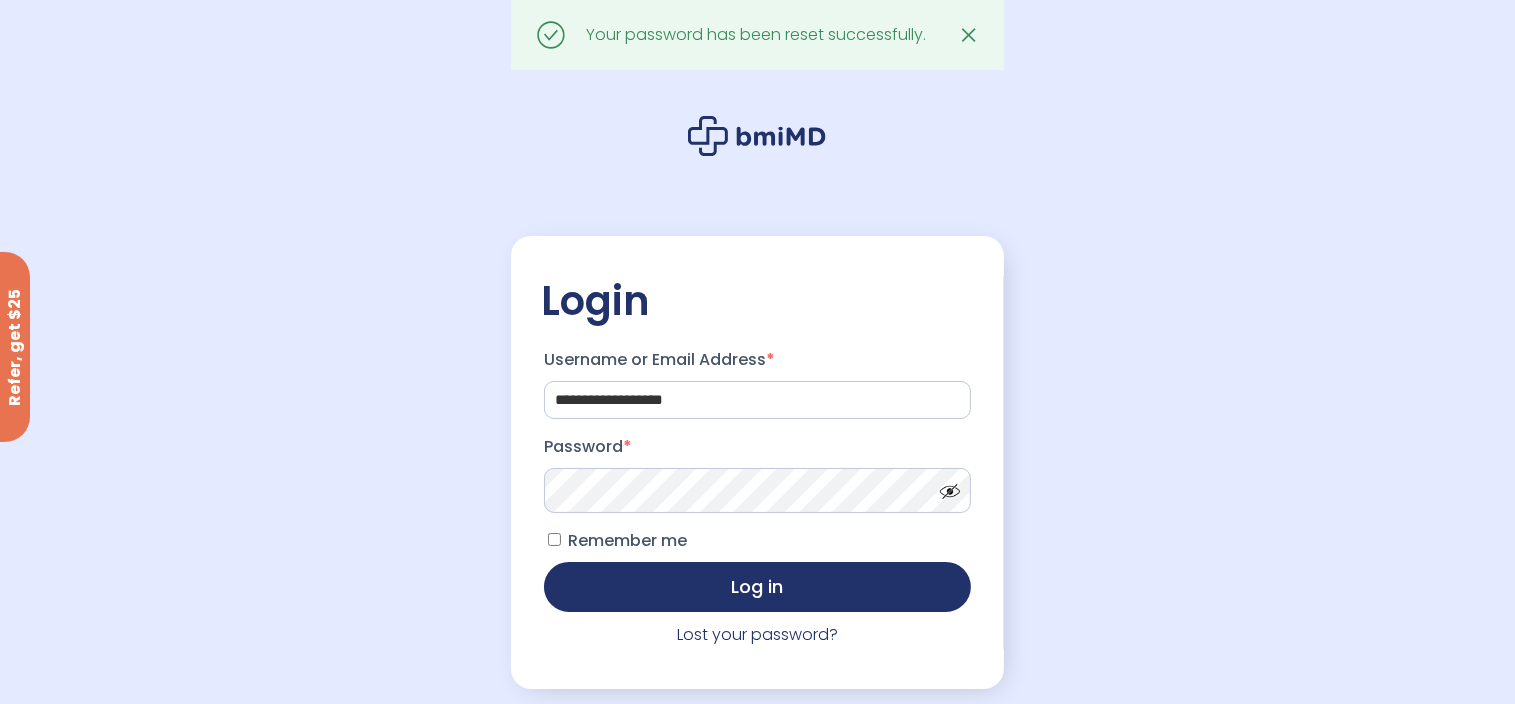 click at bounding box center (945, 486) 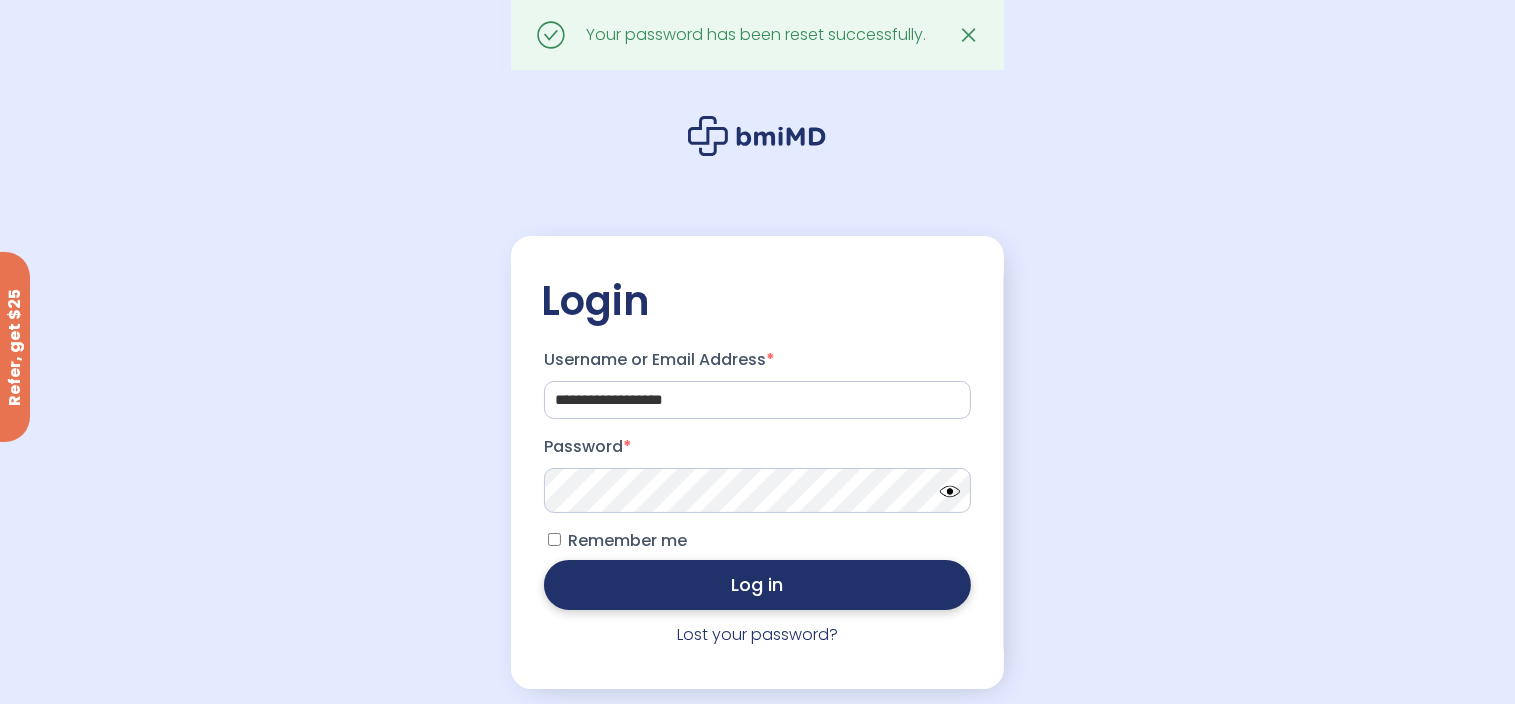 click on "Log in" at bounding box center [757, 585] 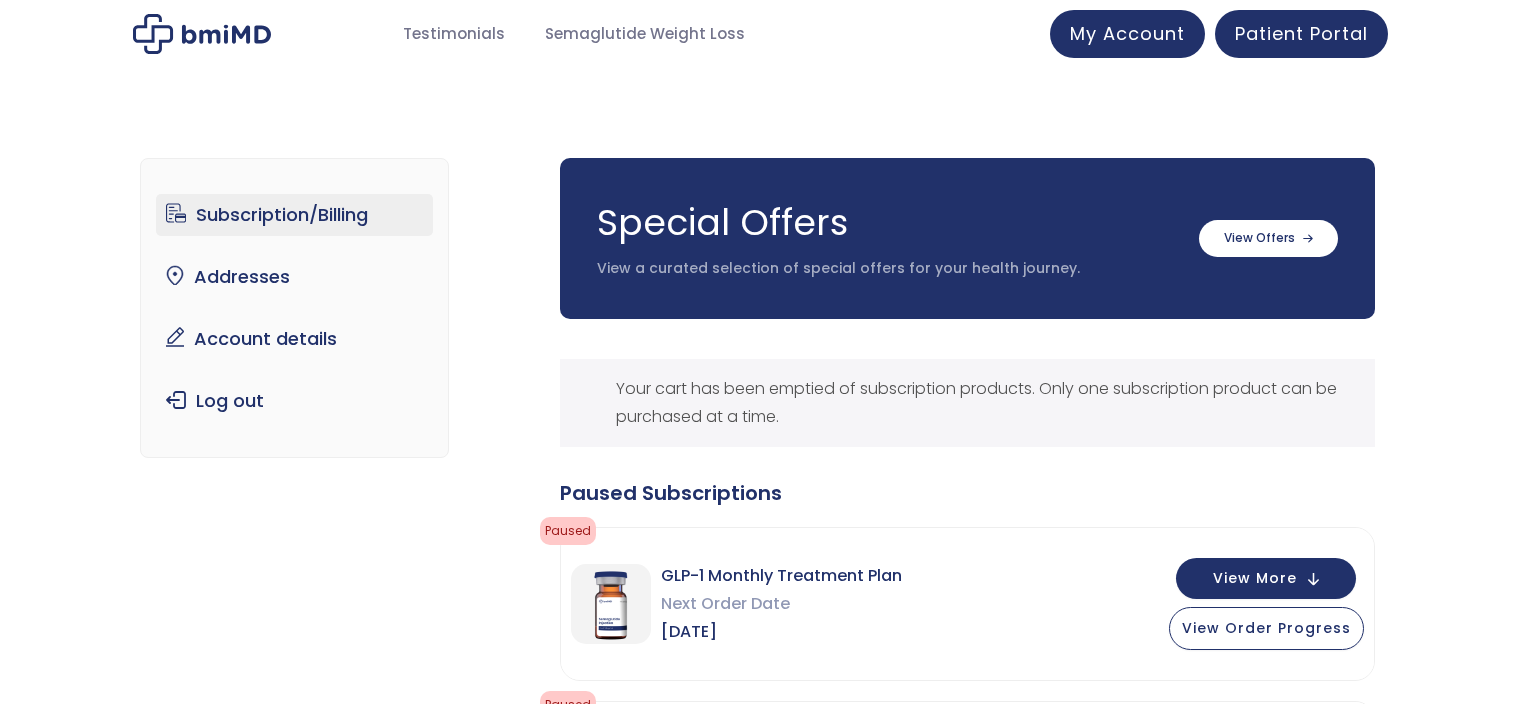 scroll, scrollTop: 0, scrollLeft: 0, axis: both 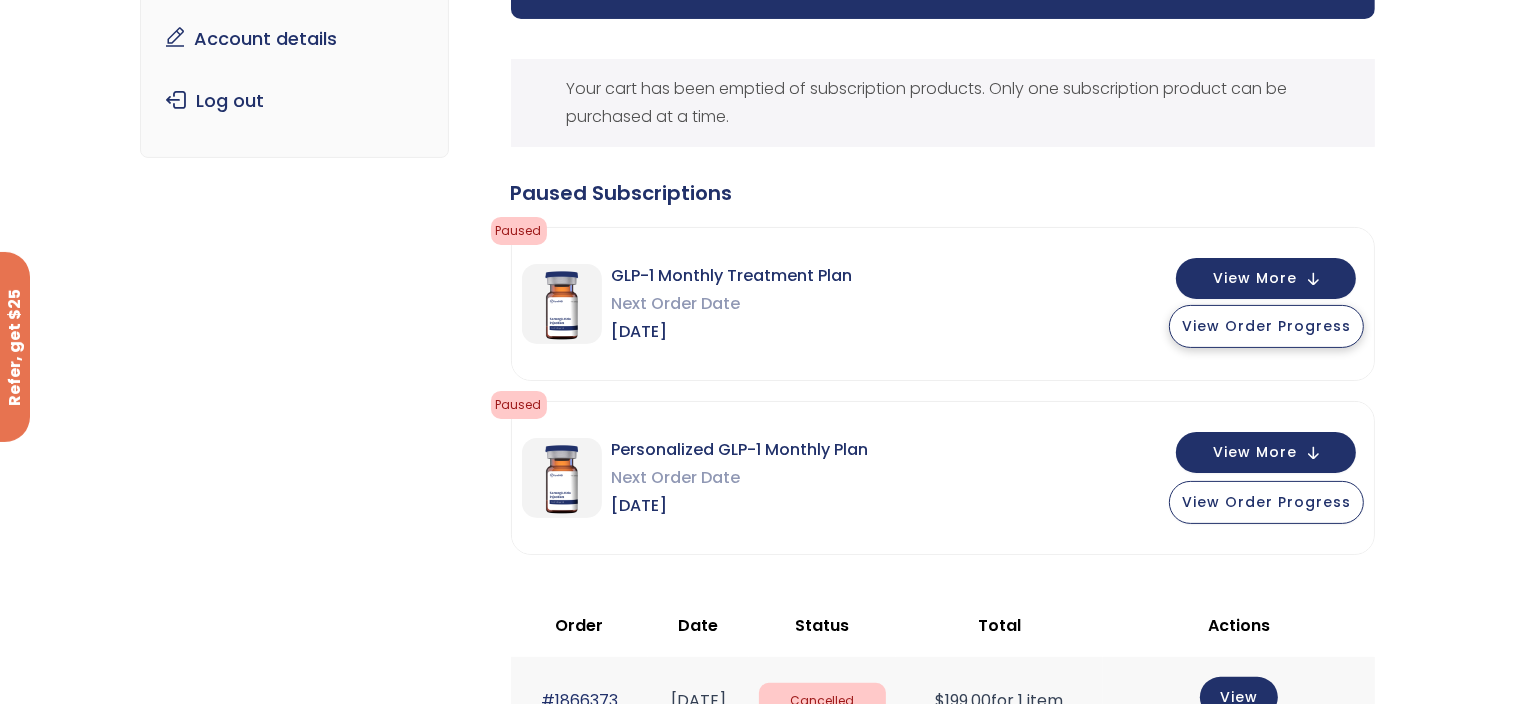 click on "View Order Progress" at bounding box center [1266, 326] 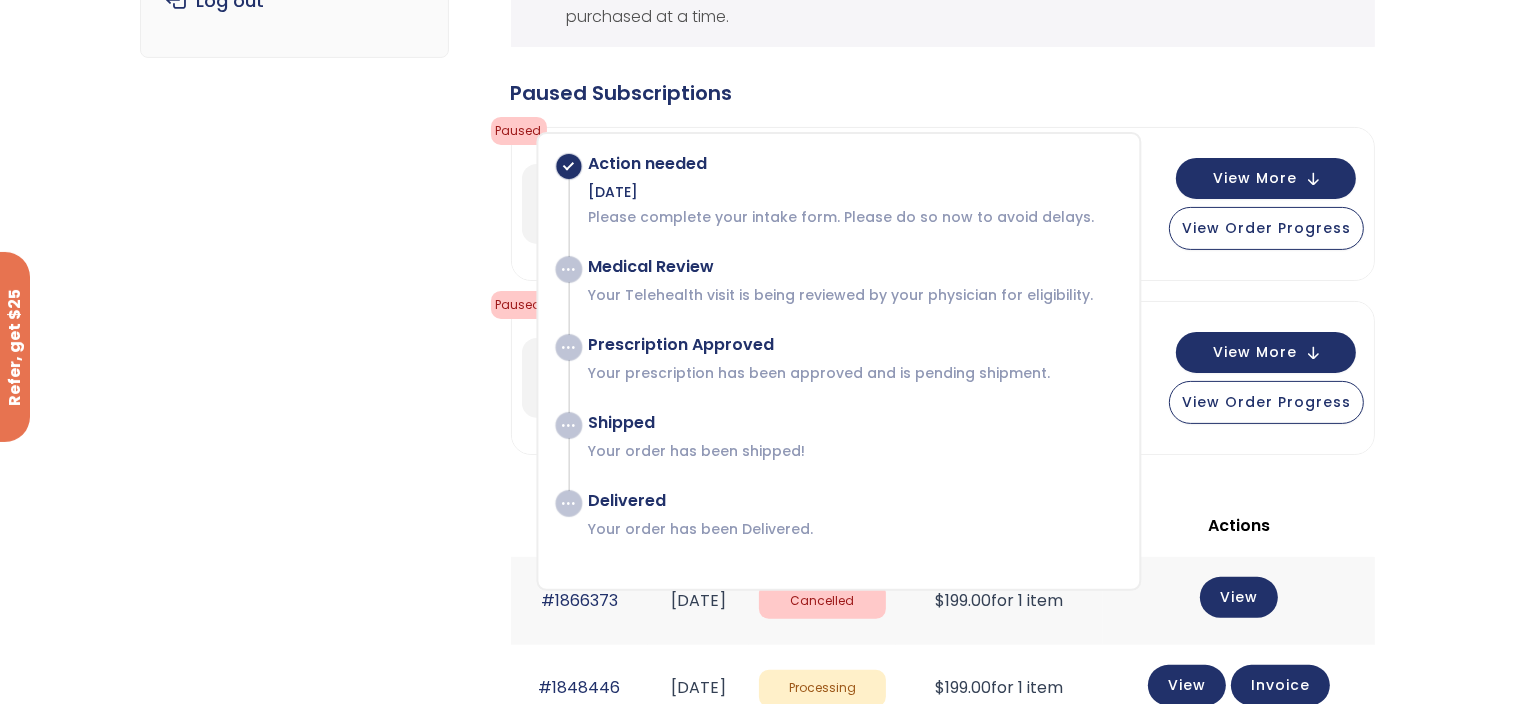 scroll, scrollTop: 500, scrollLeft: 0, axis: vertical 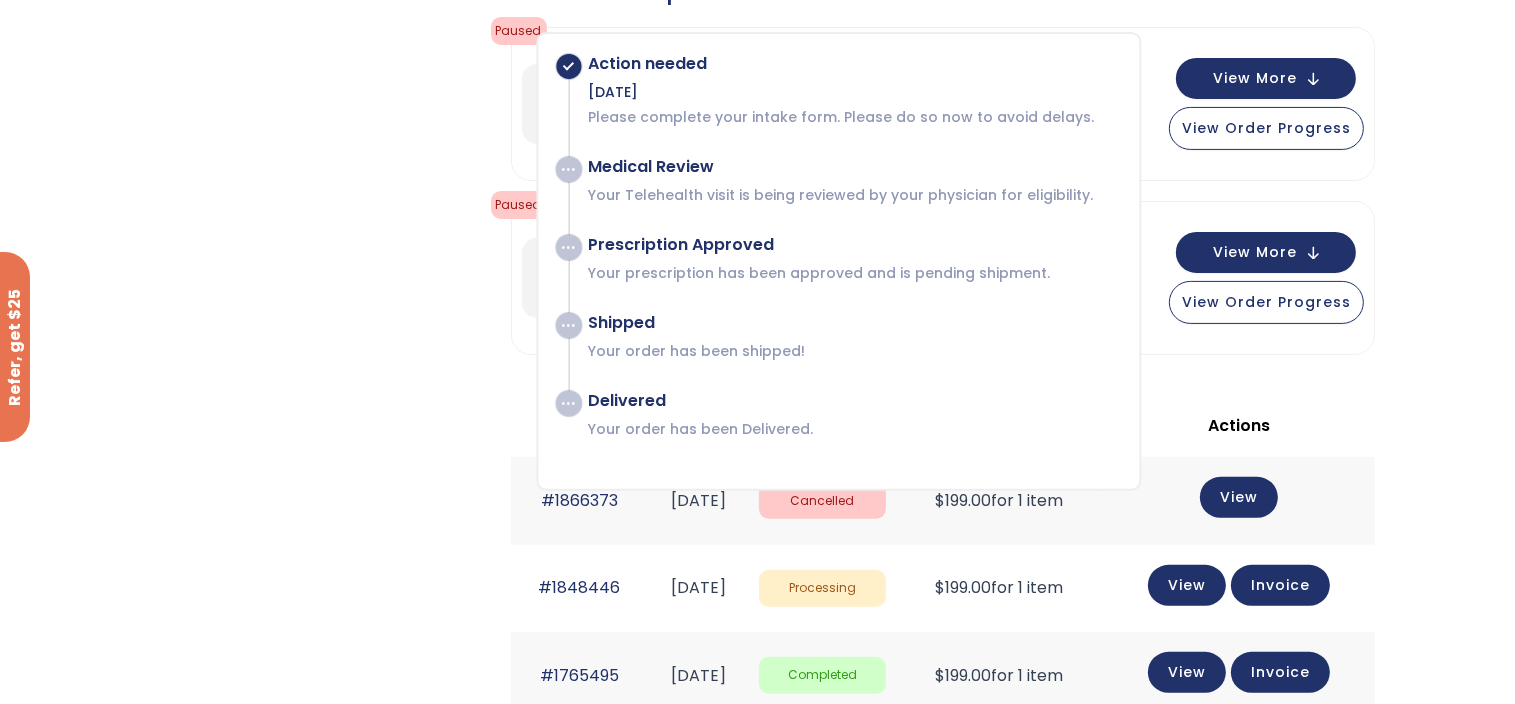 click on "Subscription/Billing
bmiRewards
Addresses
Account details
Submit a Review
Log out
Subscription/Billing
Special Offers
View a curated selection of special offers for your health journey.
Semaglutide 3 month $233/month + FREE SHIPPING" at bounding box center (757, 641) 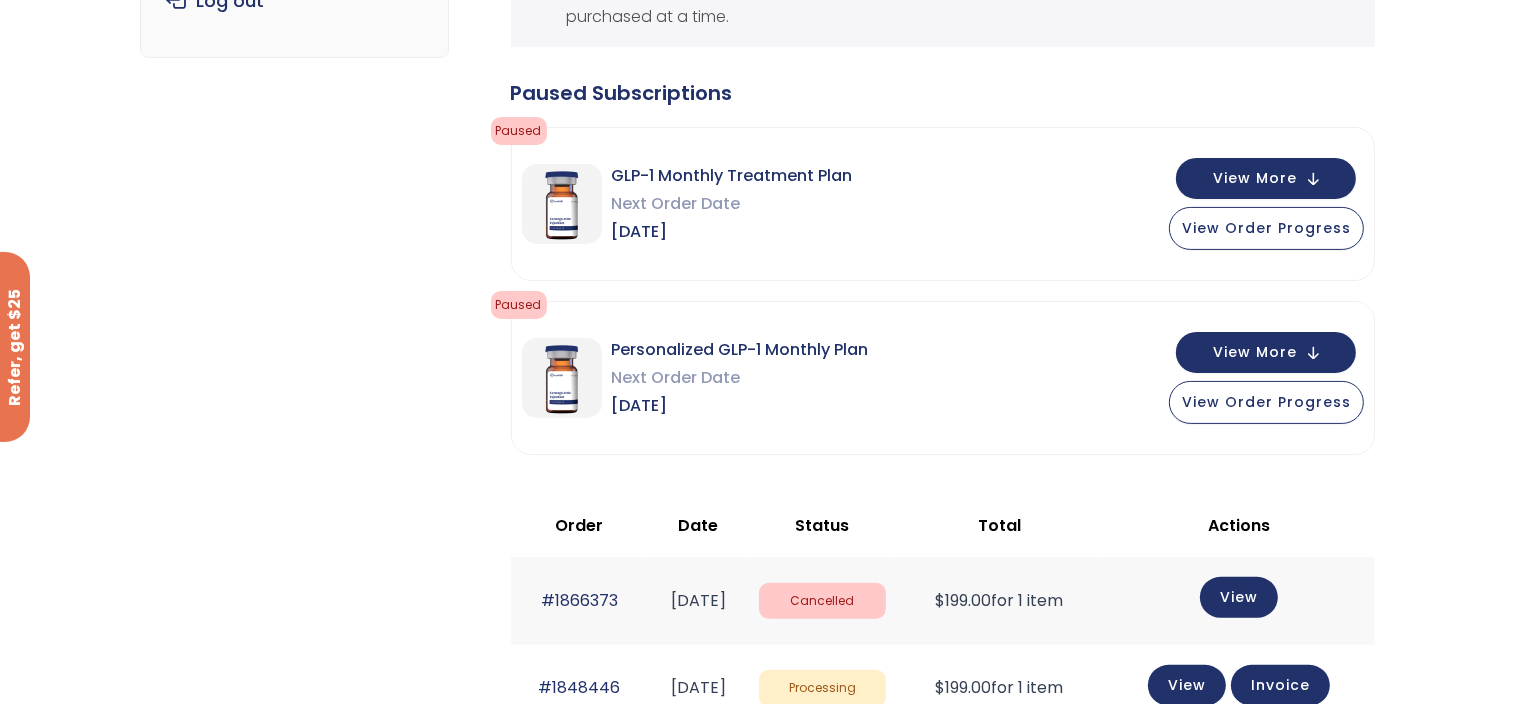 scroll, scrollTop: 300, scrollLeft: 0, axis: vertical 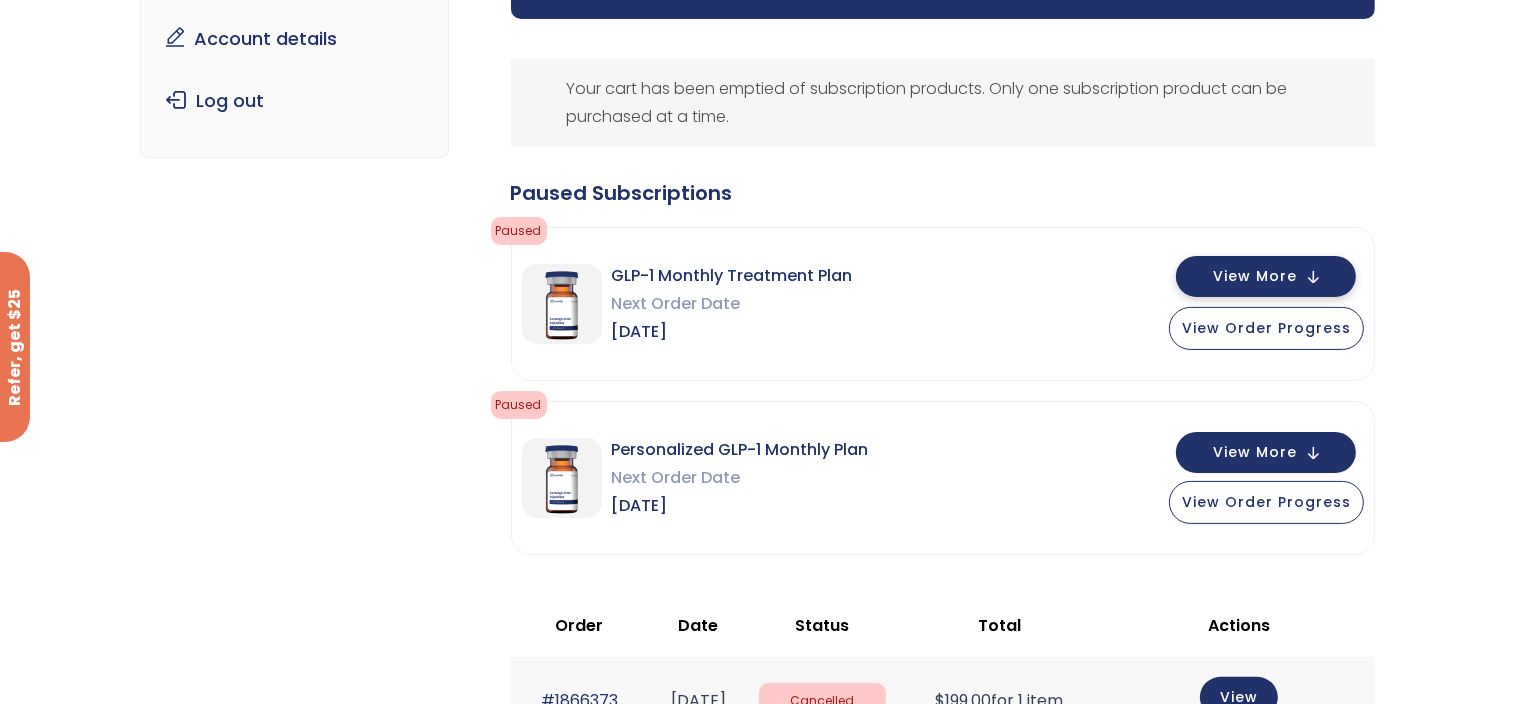 click on "View More" at bounding box center (1255, 276) 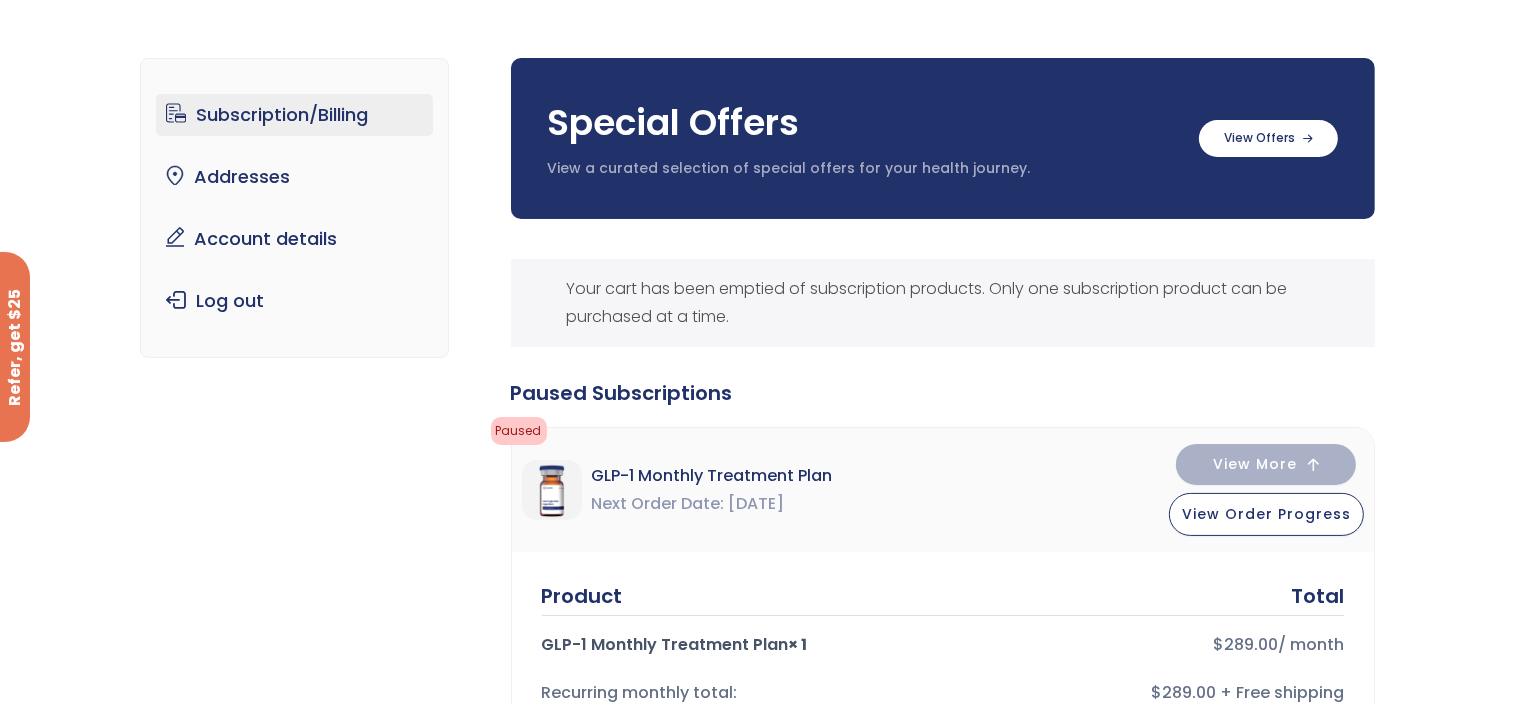 scroll, scrollTop: 0, scrollLeft: 0, axis: both 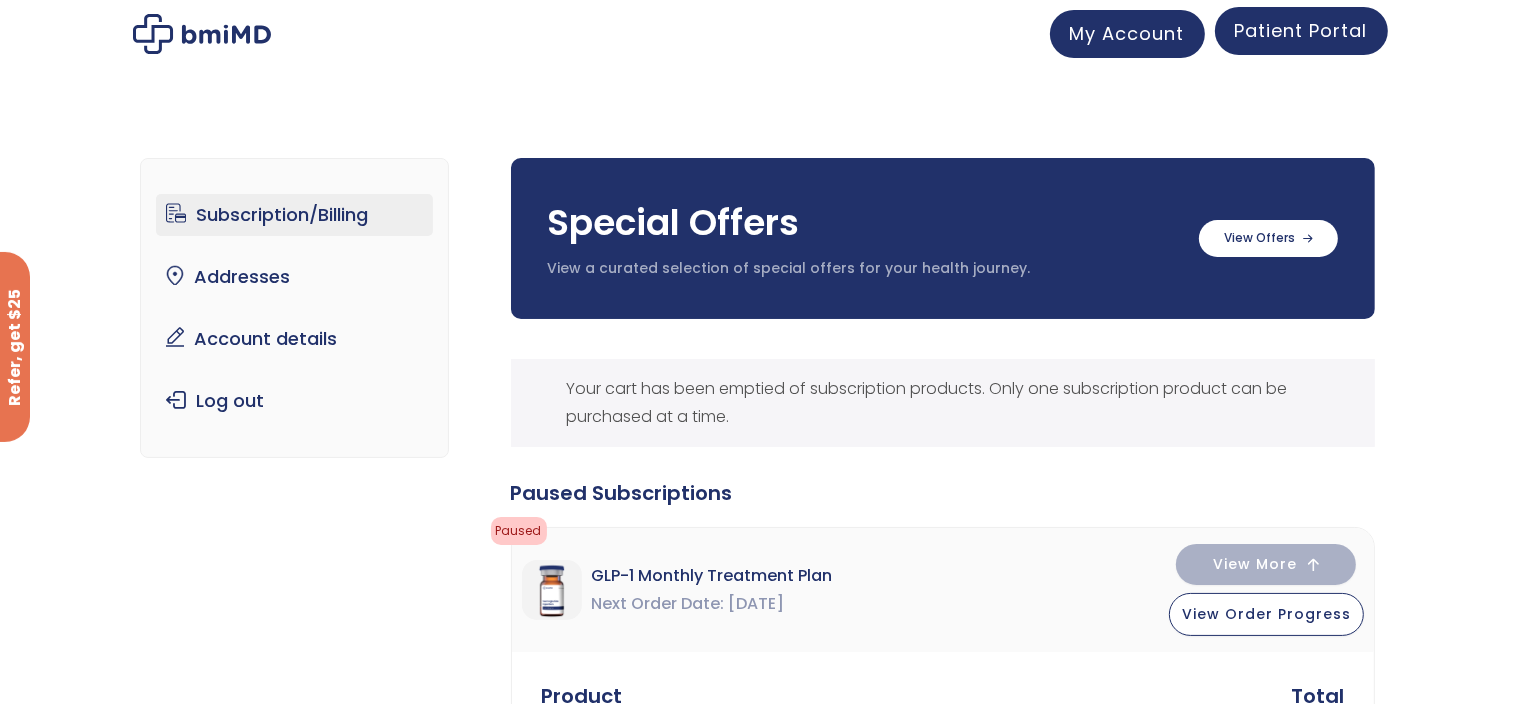 click on "Patient Portal" at bounding box center (1301, 30) 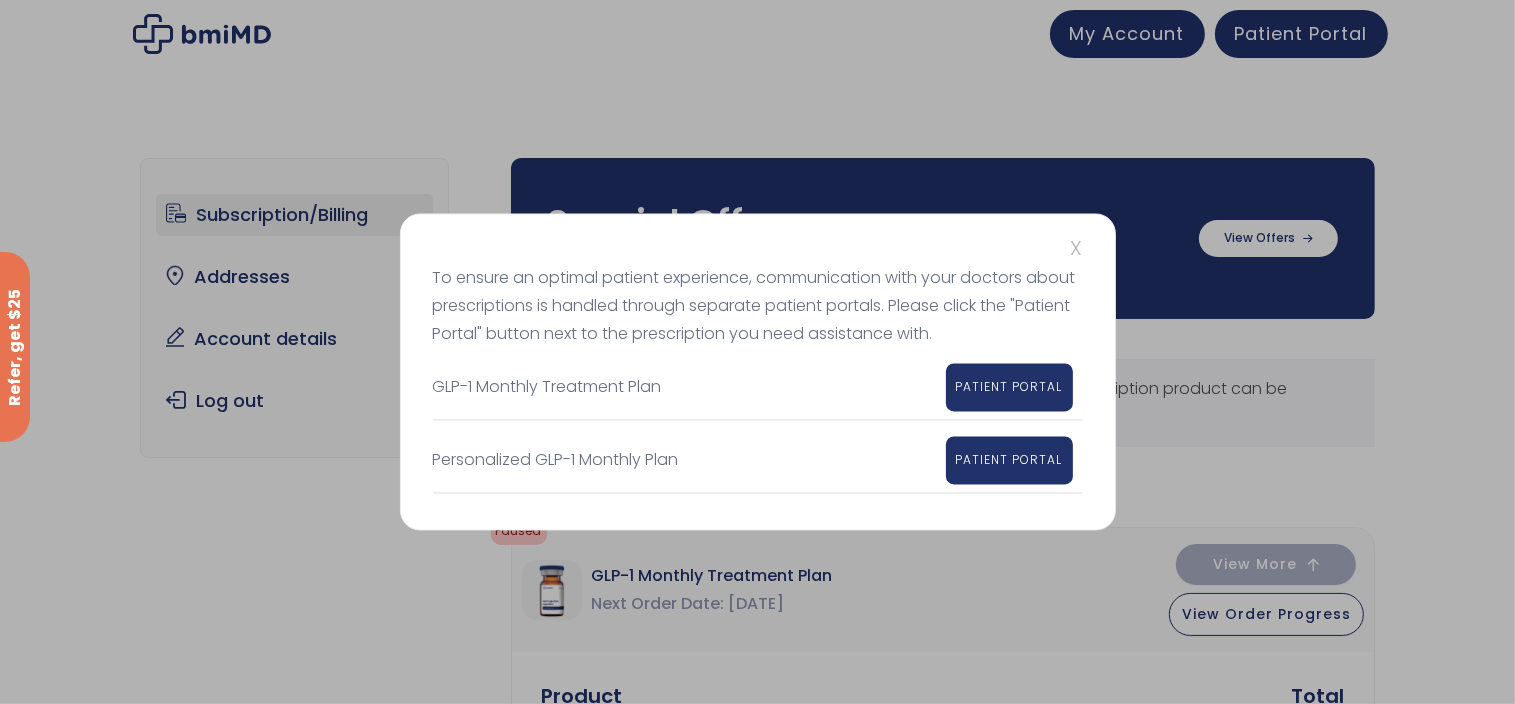 click on "X
To ensure an optimal patient experience, communication with your doctors about prescriptions is handled through separate patient portals. Please click the "Patient Portal" button next to the prescription you need assistance with.
GLP-1 Monthly Treatment Plan
PATIENT PORTAL
Personalized GLP-1 Monthly Plan
PATIENT PORTAL" at bounding box center (757, 352) 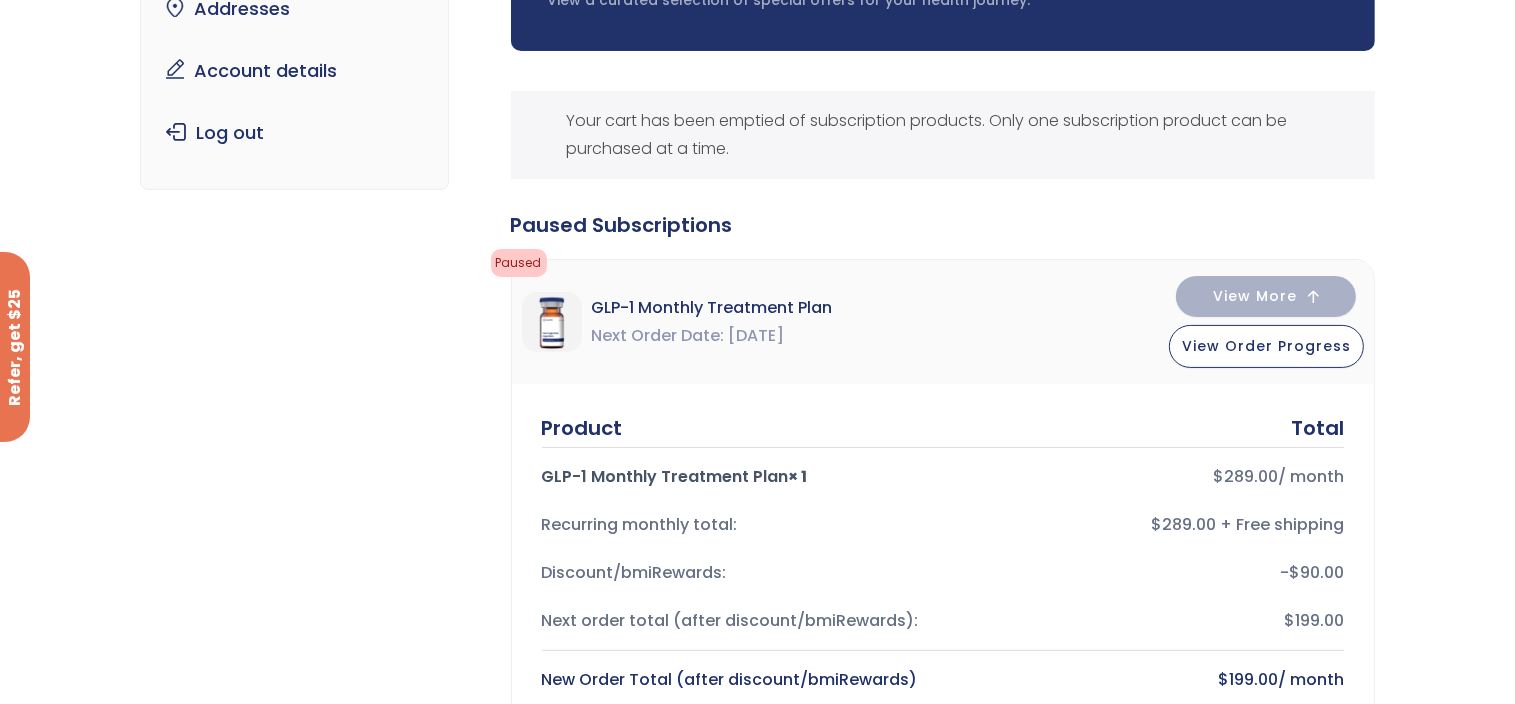 scroll, scrollTop: 0, scrollLeft: 0, axis: both 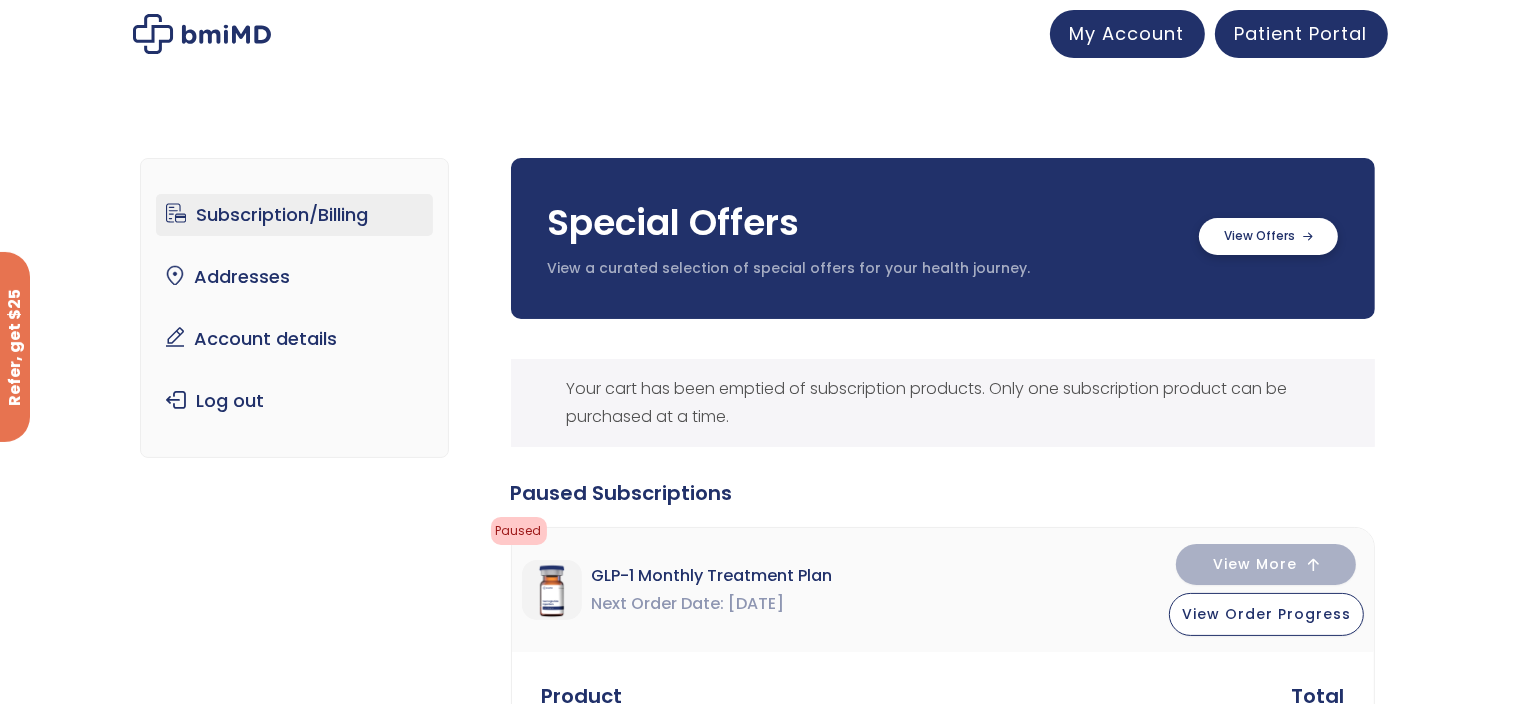 click at bounding box center (1268, 236) 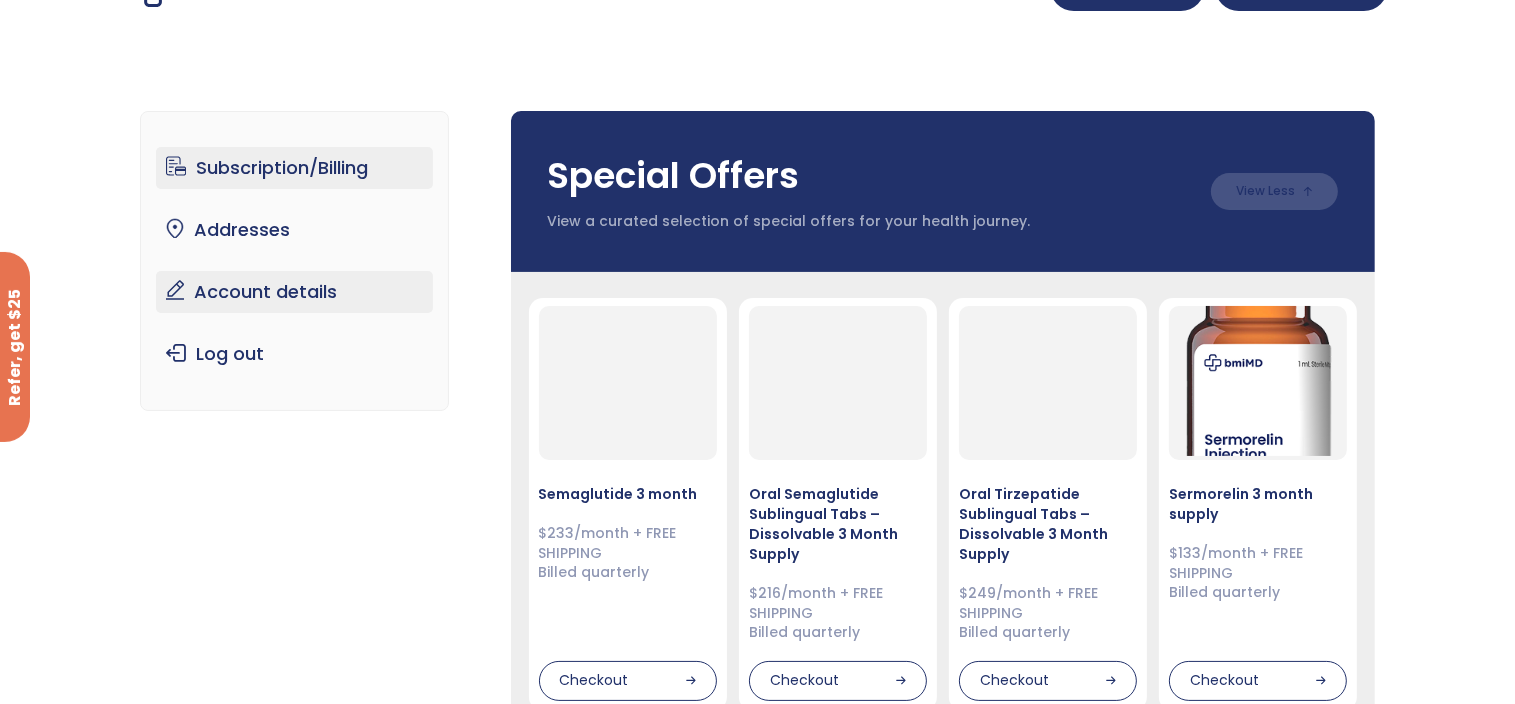 scroll, scrollTop: 0, scrollLeft: 0, axis: both 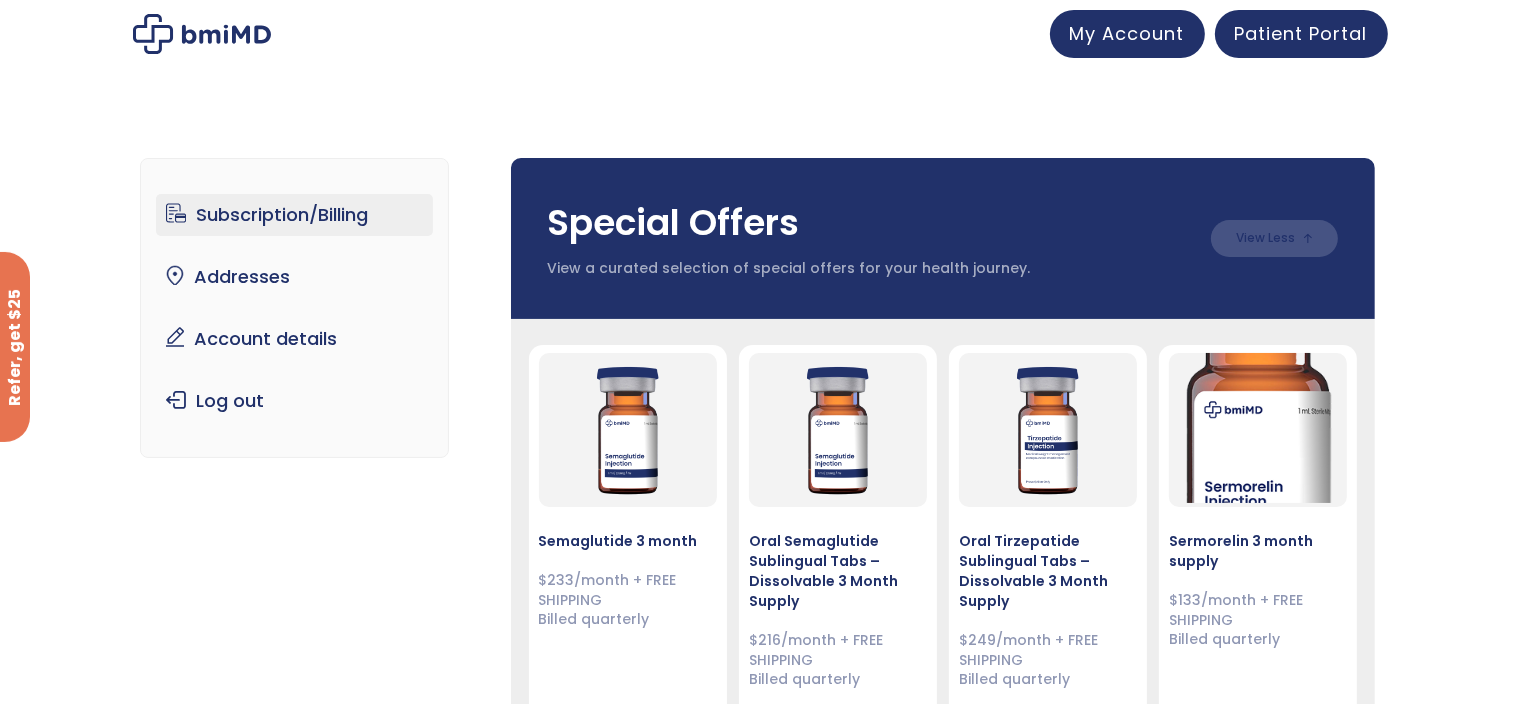 click at bounding box center (758, 34) 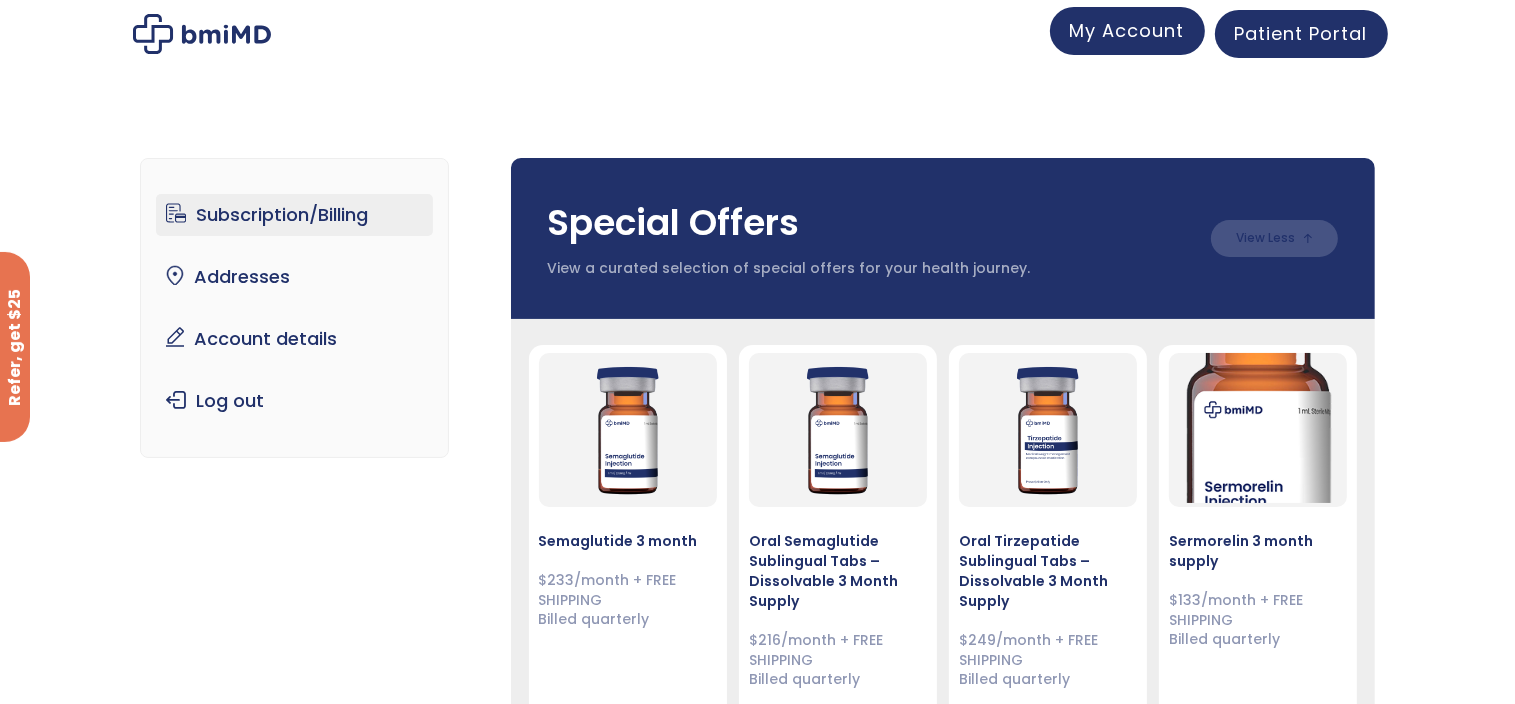 click on "My Account" at bounding box center [1127, 30] 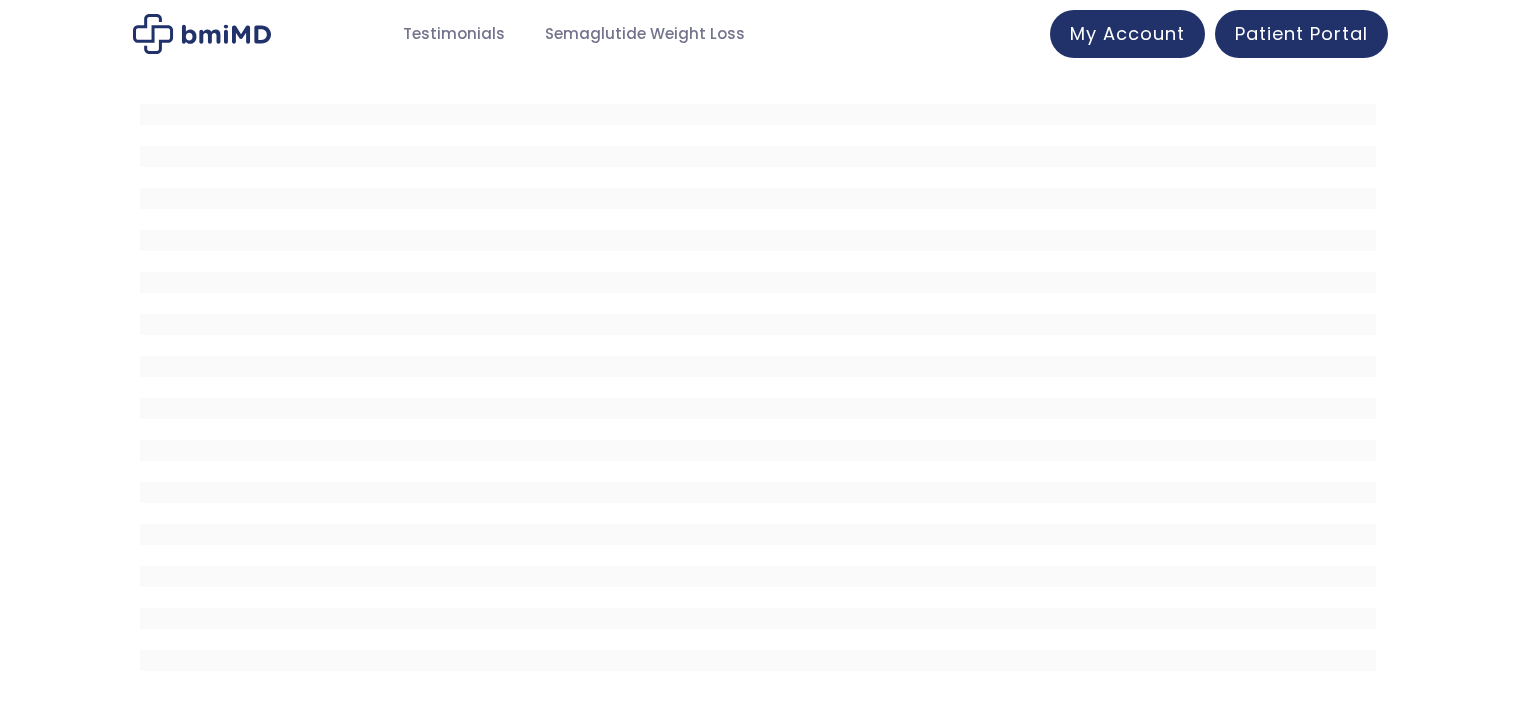 scroll, scrollTop: 0, scrollLeft: 0, axis: both 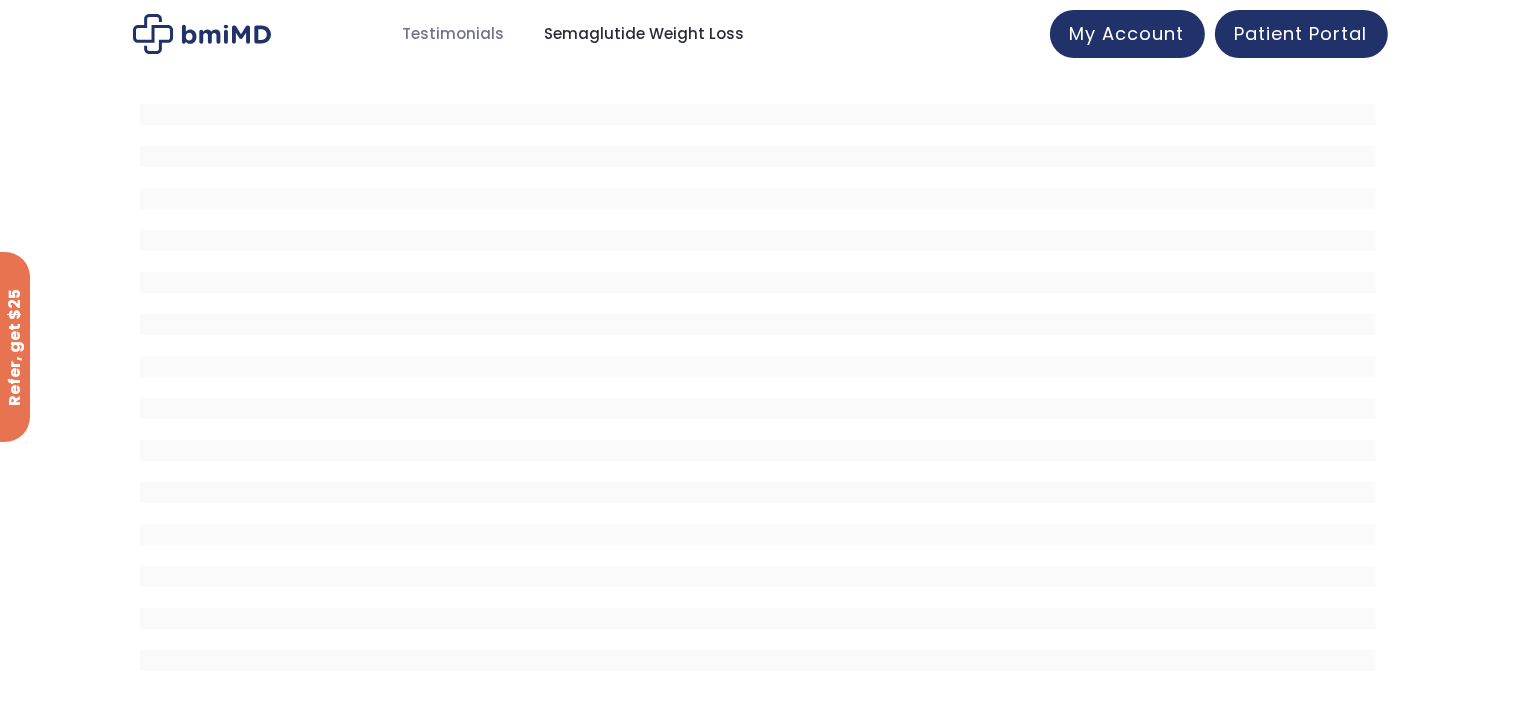 click on "Semaglutide Weight Loss" at bounding box center [645, 34] 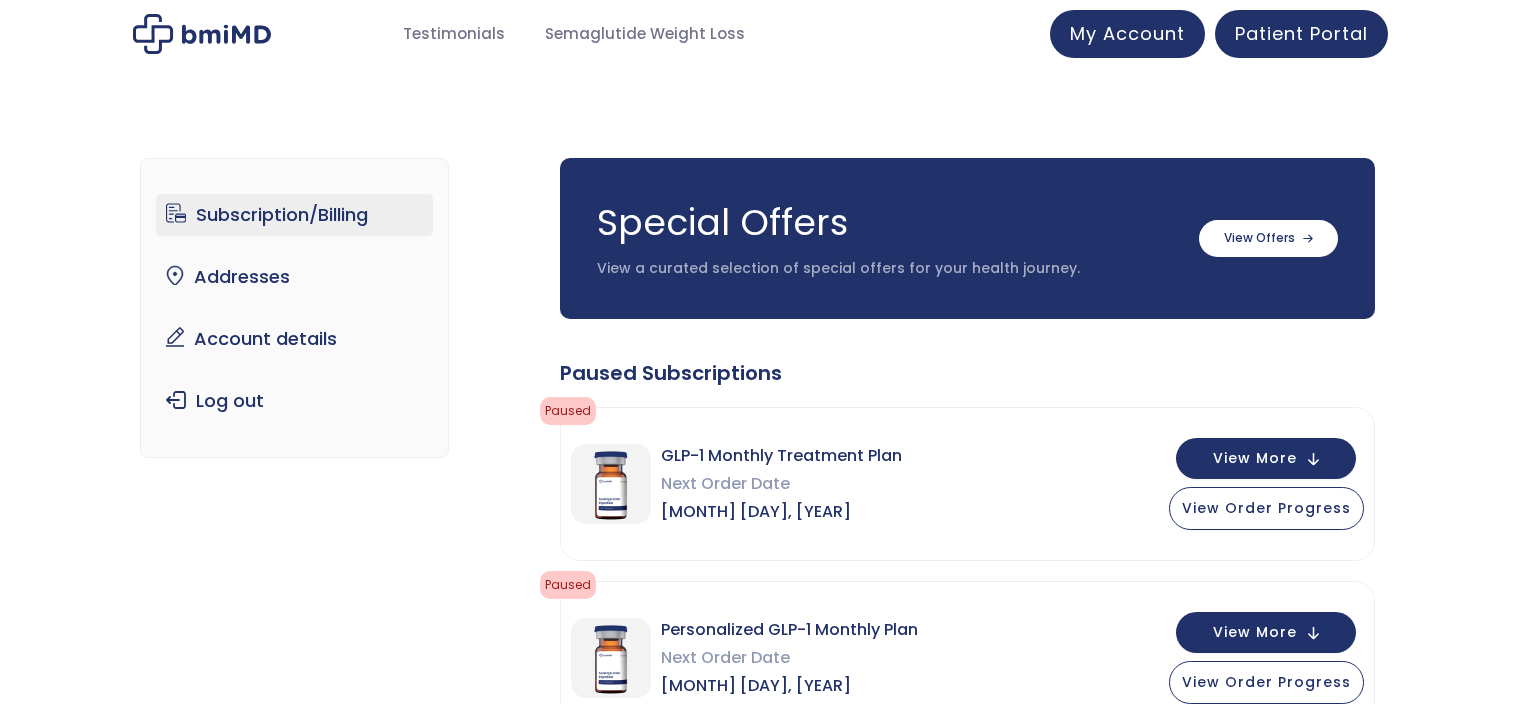 scroll, scrollTop: 0, scrollLeft: 0, axis: both 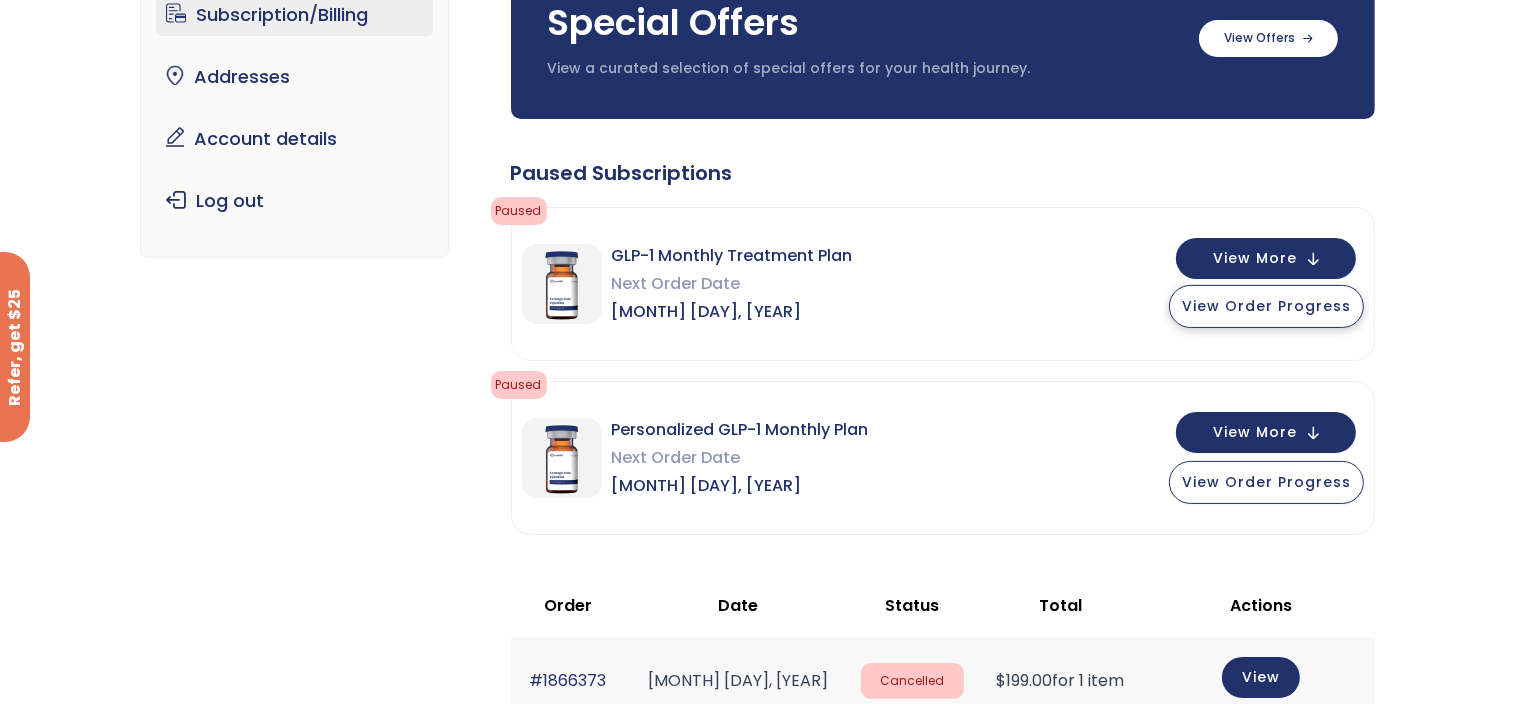 click on "View Order Progress" at bounding box center [1266, 306] 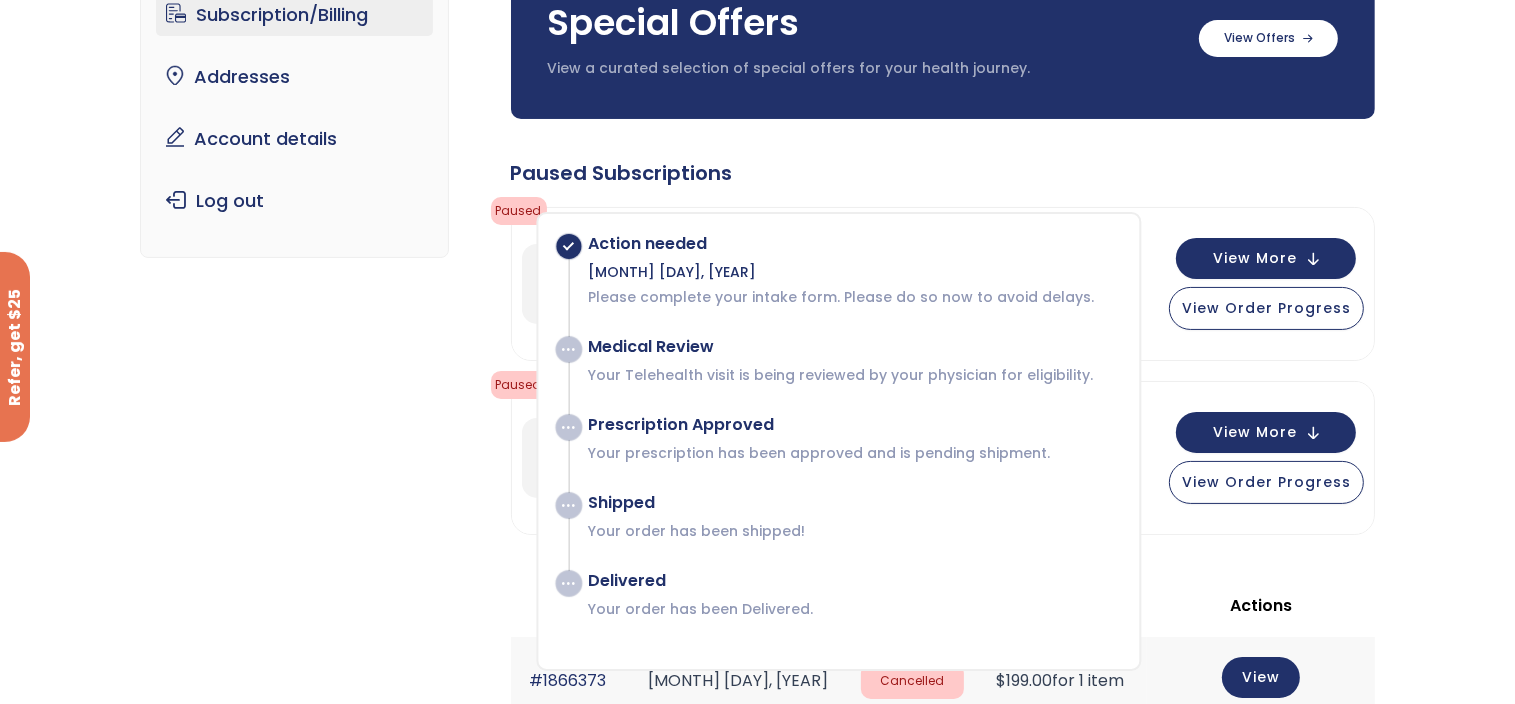 scroll, scrollTop: 0, scrollLeft: 0, axis: both 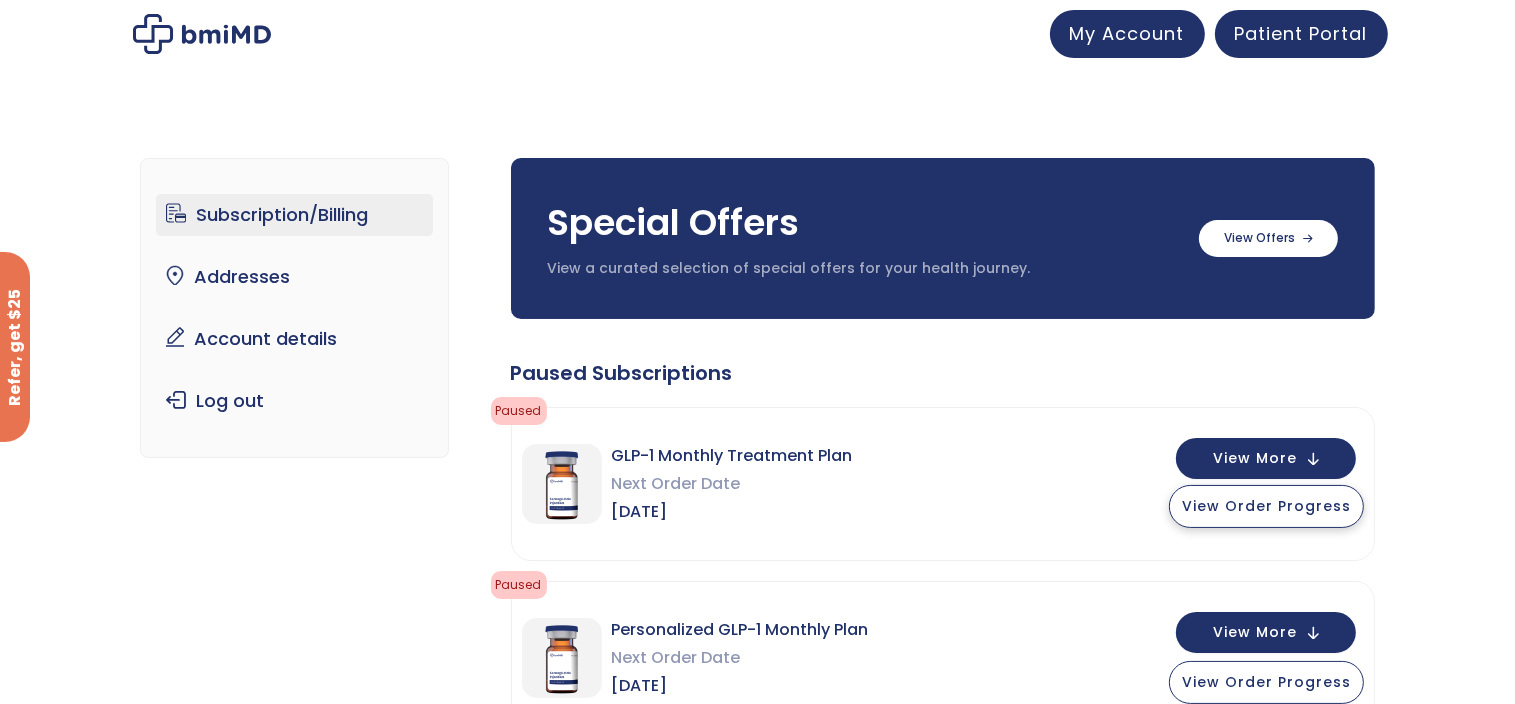 click on "View Order Progress" at bounding box center (1266, 506) 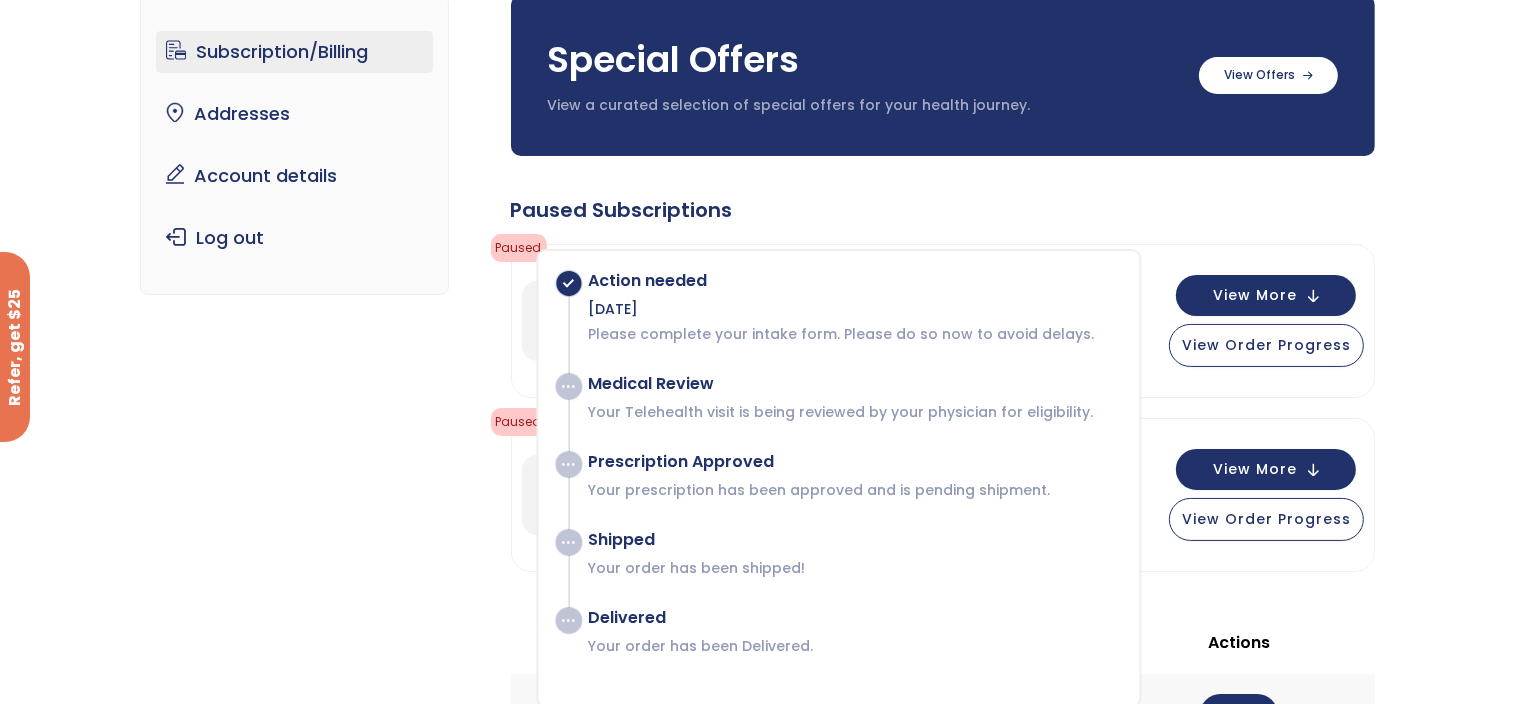 scroll, scrollTop: 0, scrollLeft: 0, axis: both 